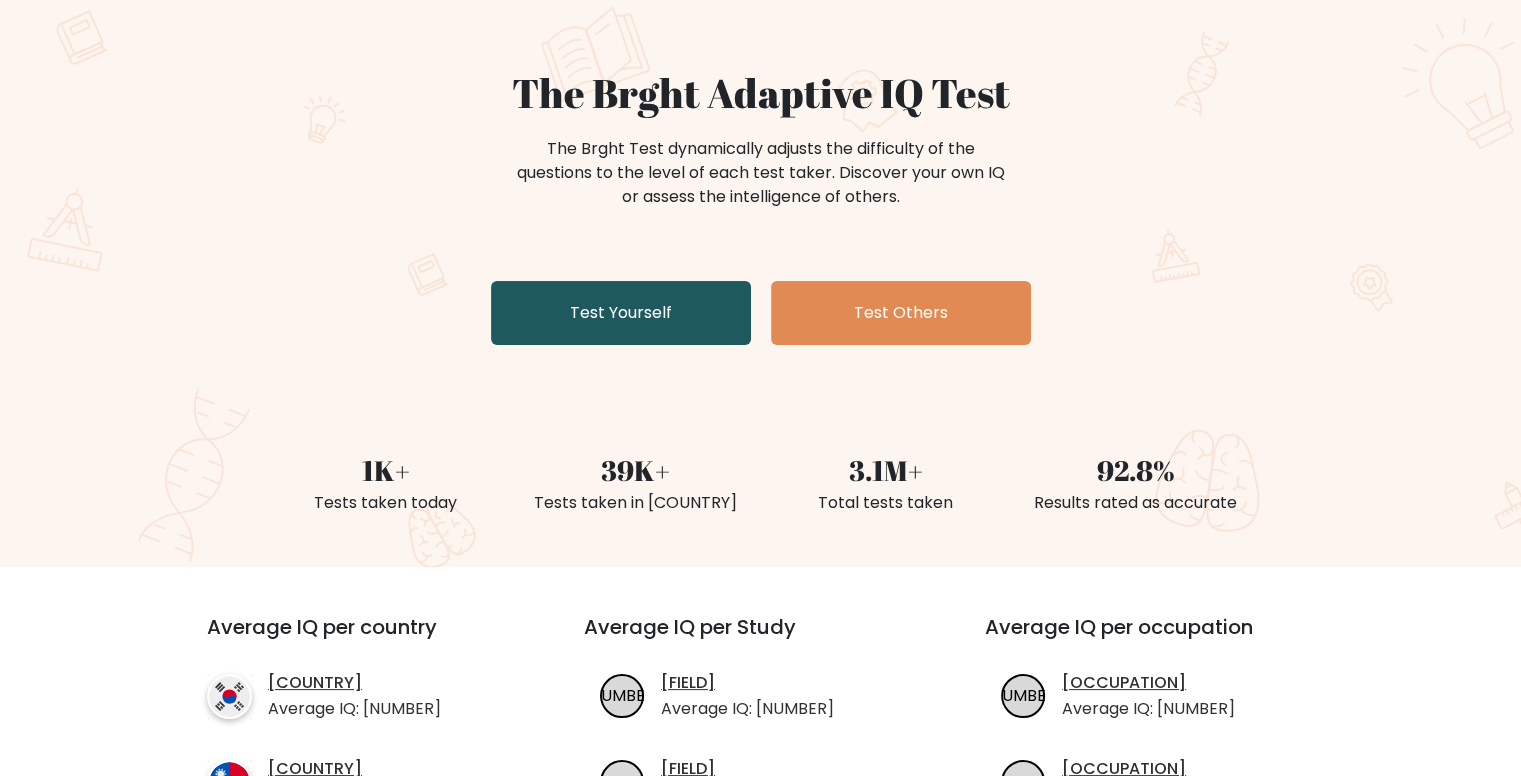 scroll, scrollTop: 0, scrollLeft: 0, axis: both 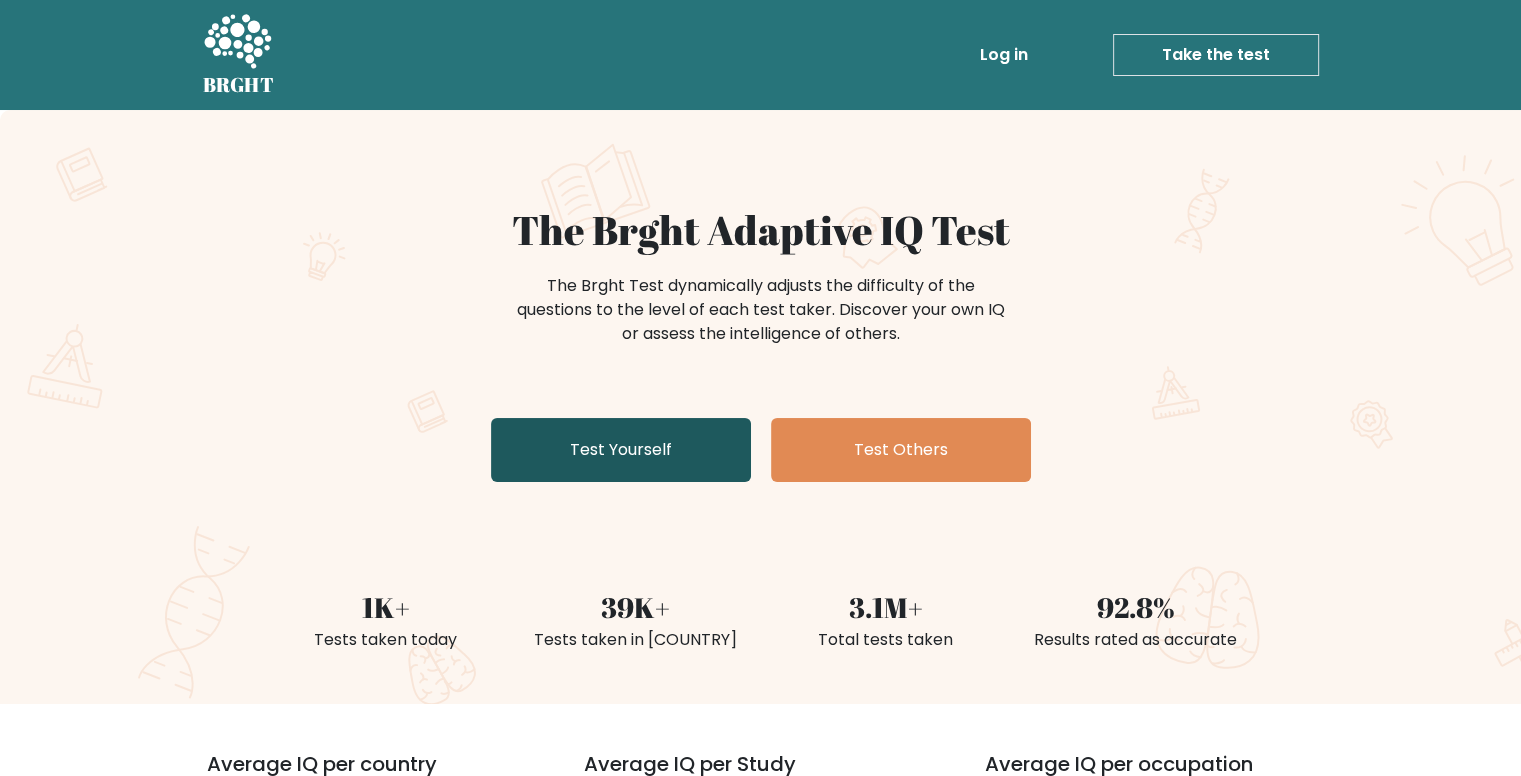 click on "Test Yourself" at bounding box center [621, 450] 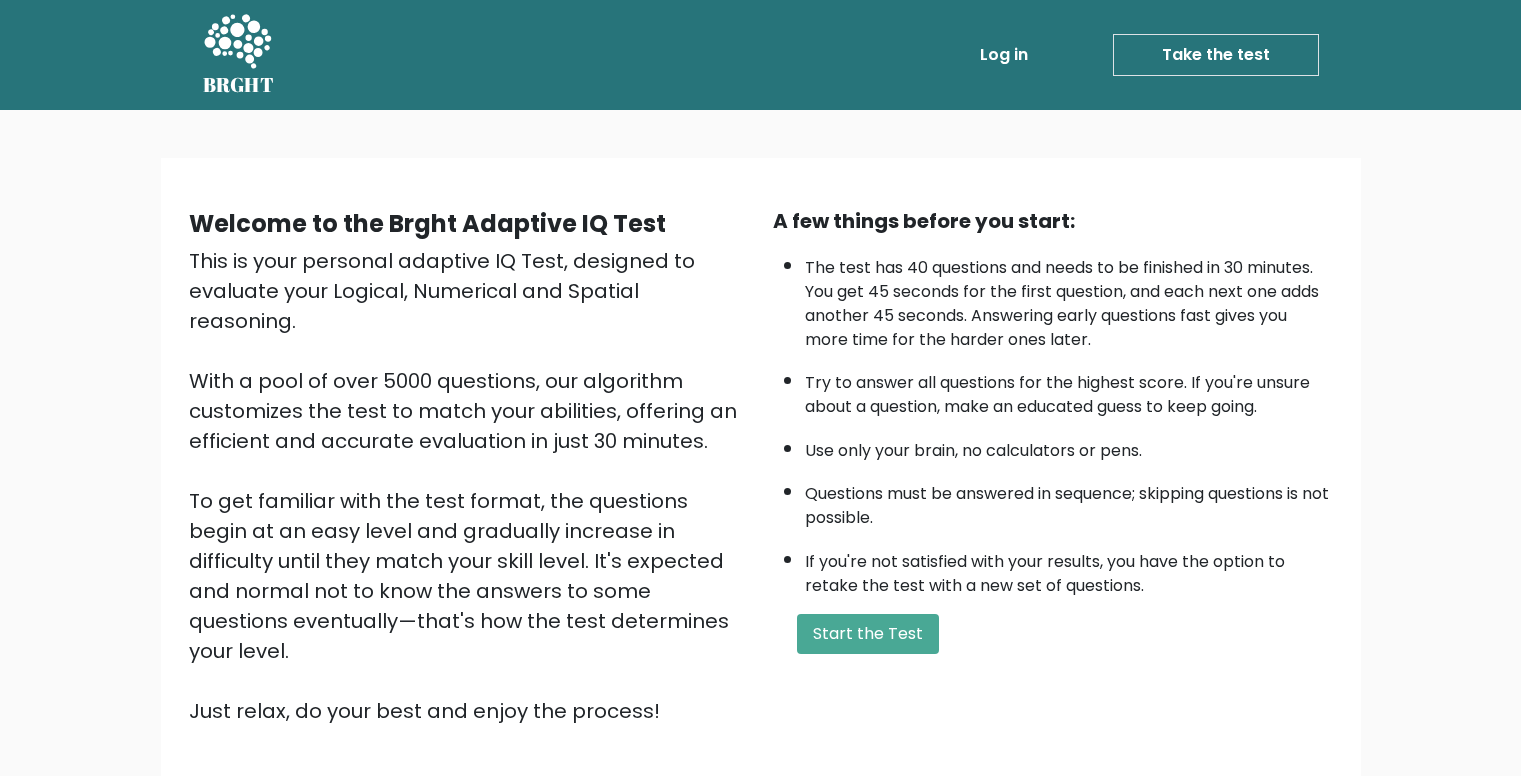 scroll, scrollTop: 0, scrollLeft: 0, axis: both 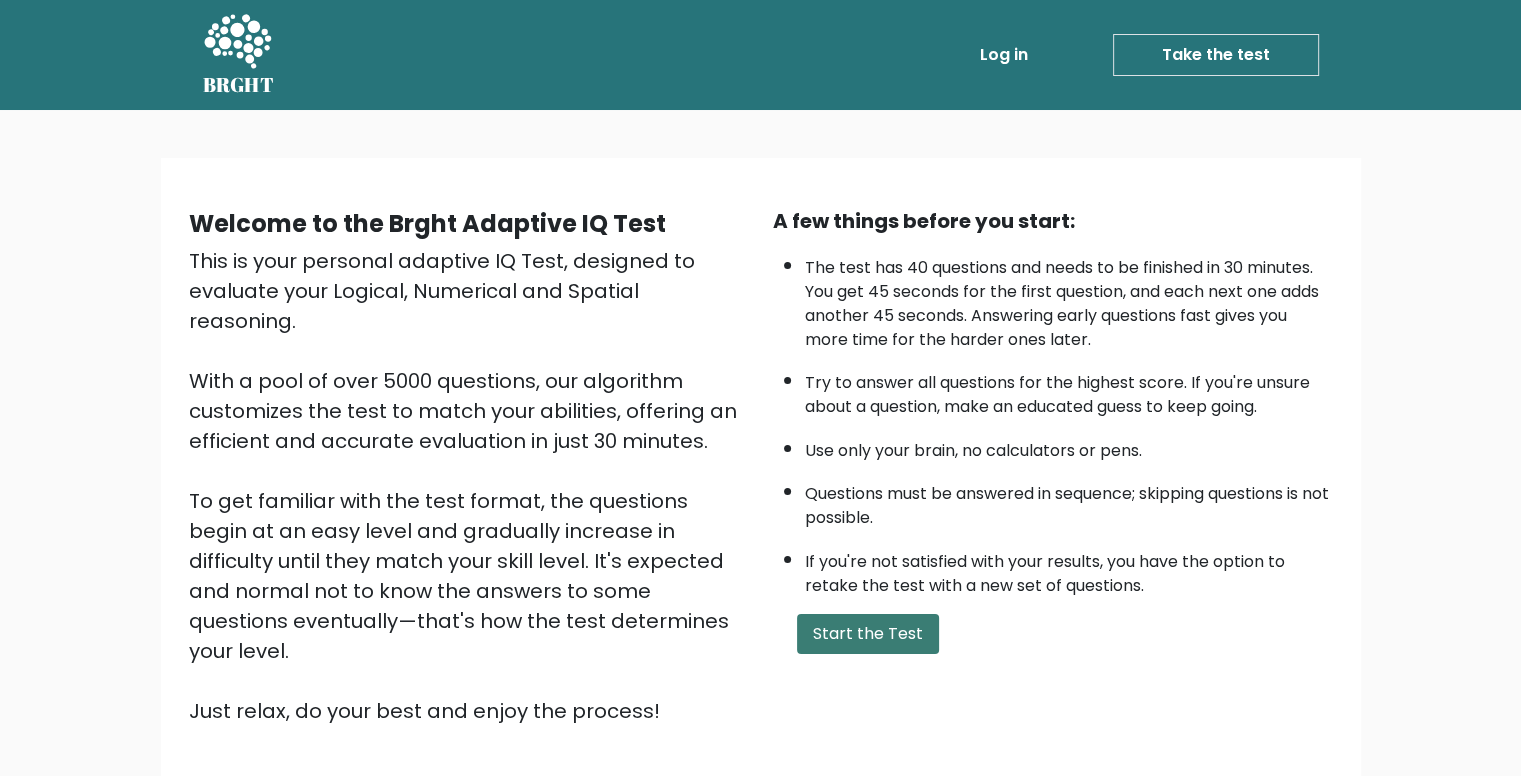 click on "Start the Test" at bounding box center [868, 634] 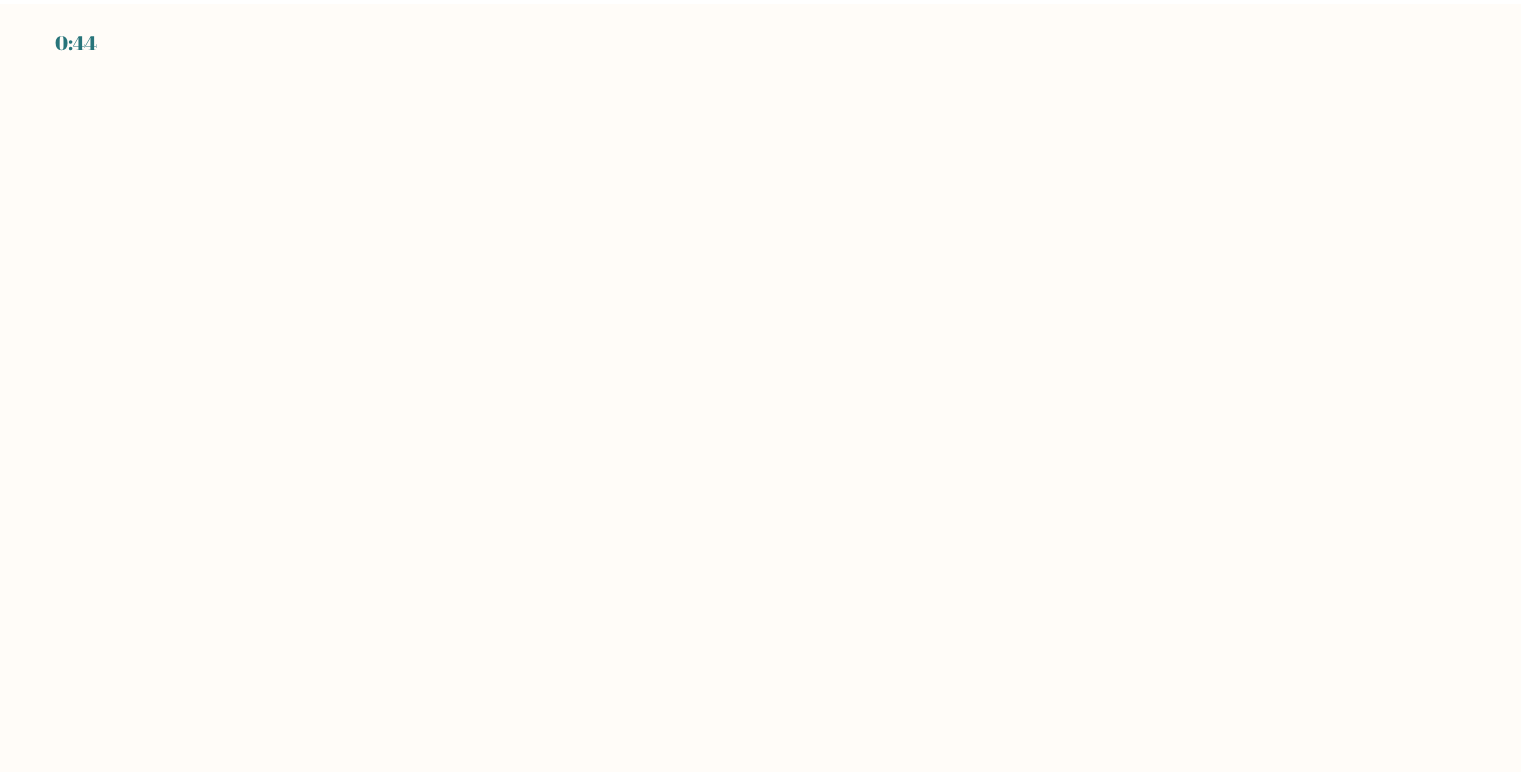 scroll, scrollTop: 0, scrollLeft: 0, axis: both 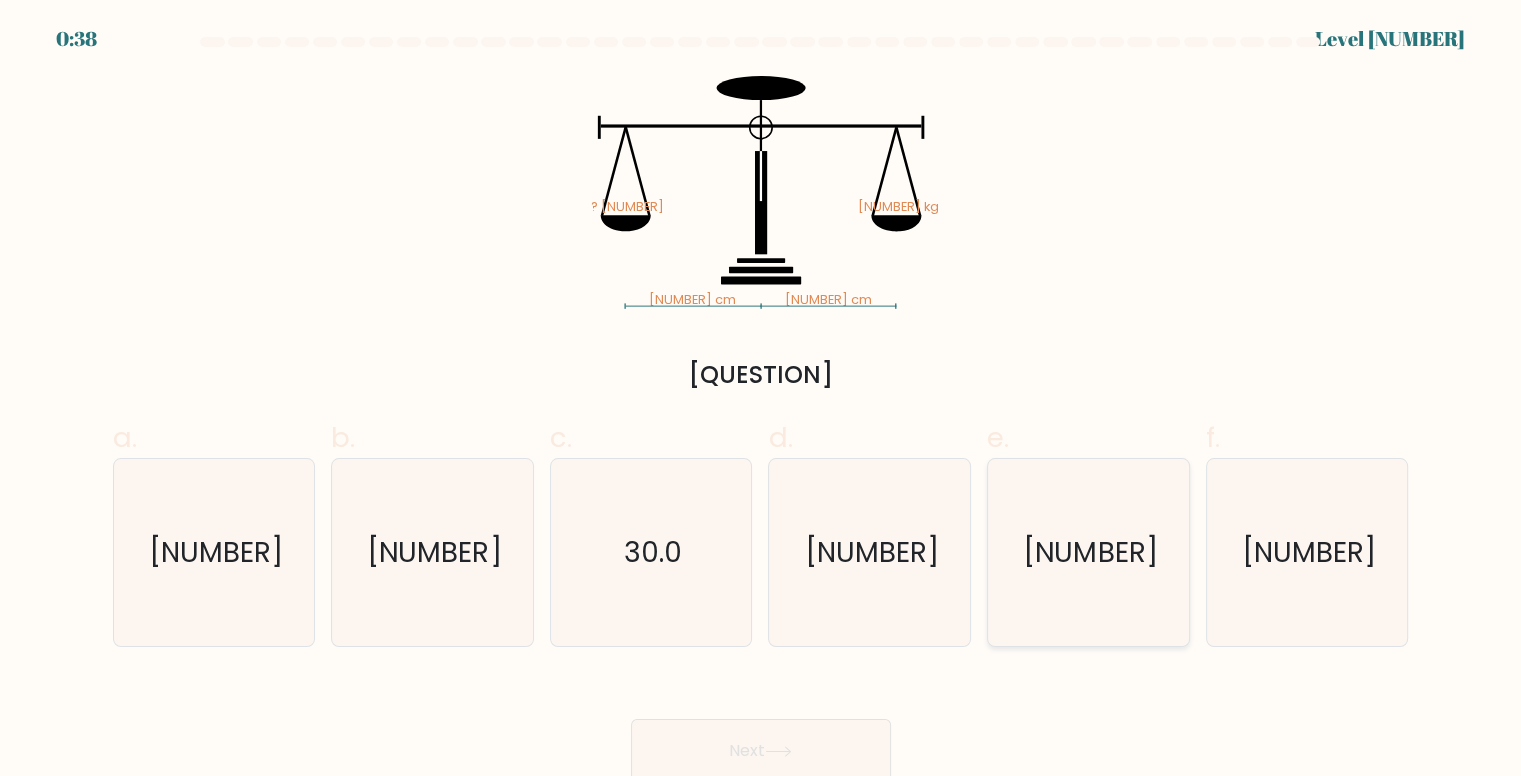 click on "[NUMBER]" at bounding box center (1088, 552) 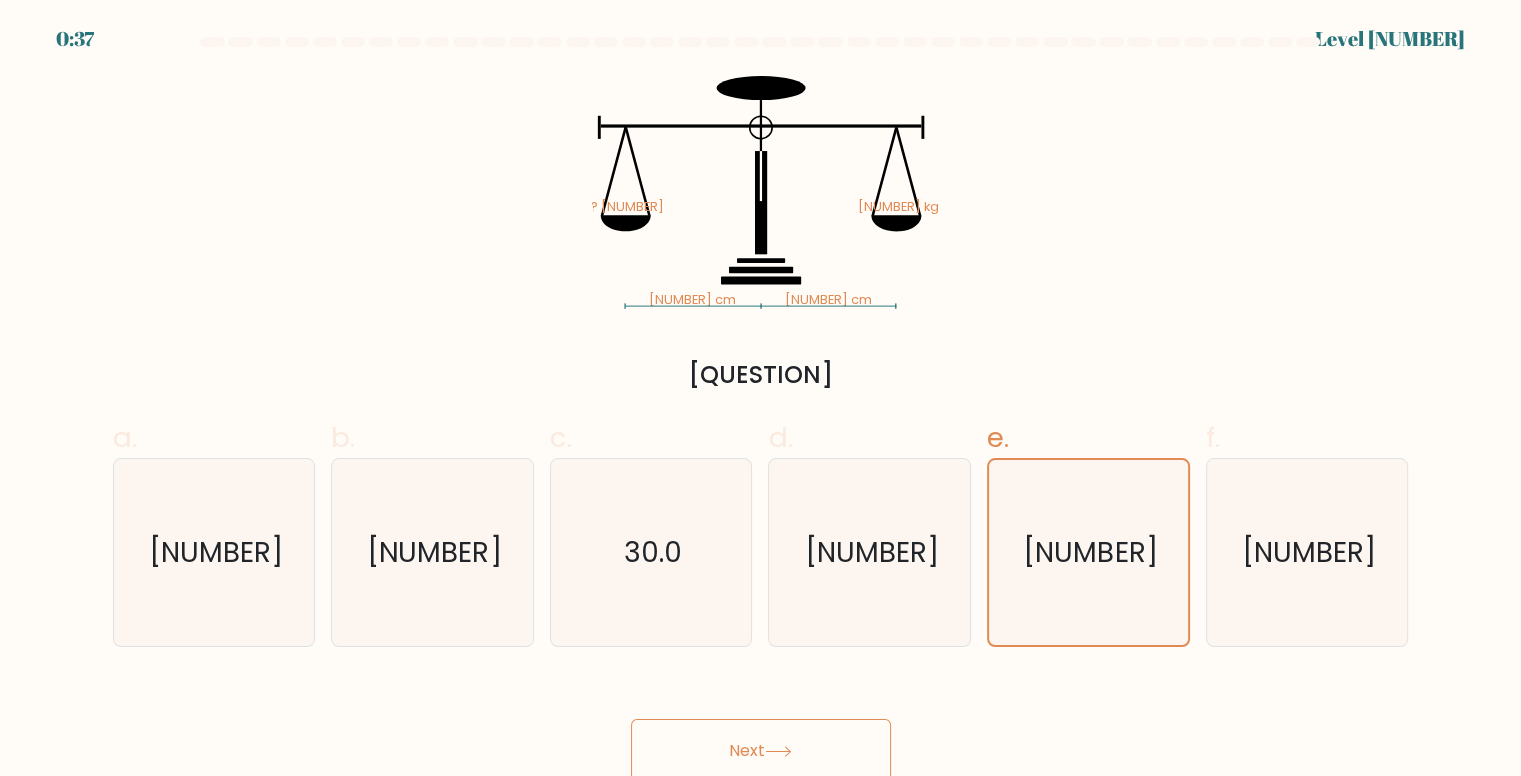 scroll, scrollTop: 8, scrollLeft: 0, axis: vertical 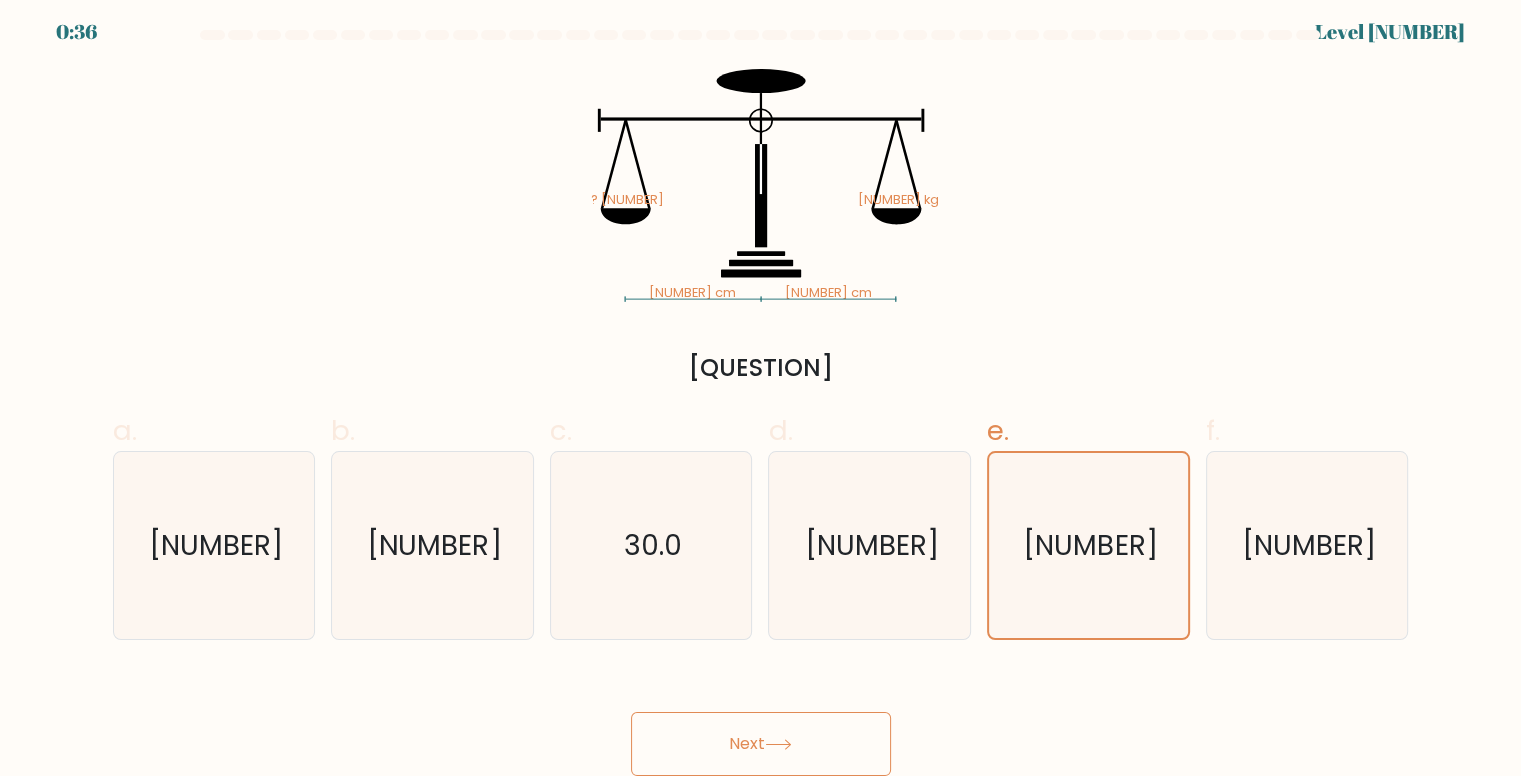 click on "Next" at bounding box center (761, 744) 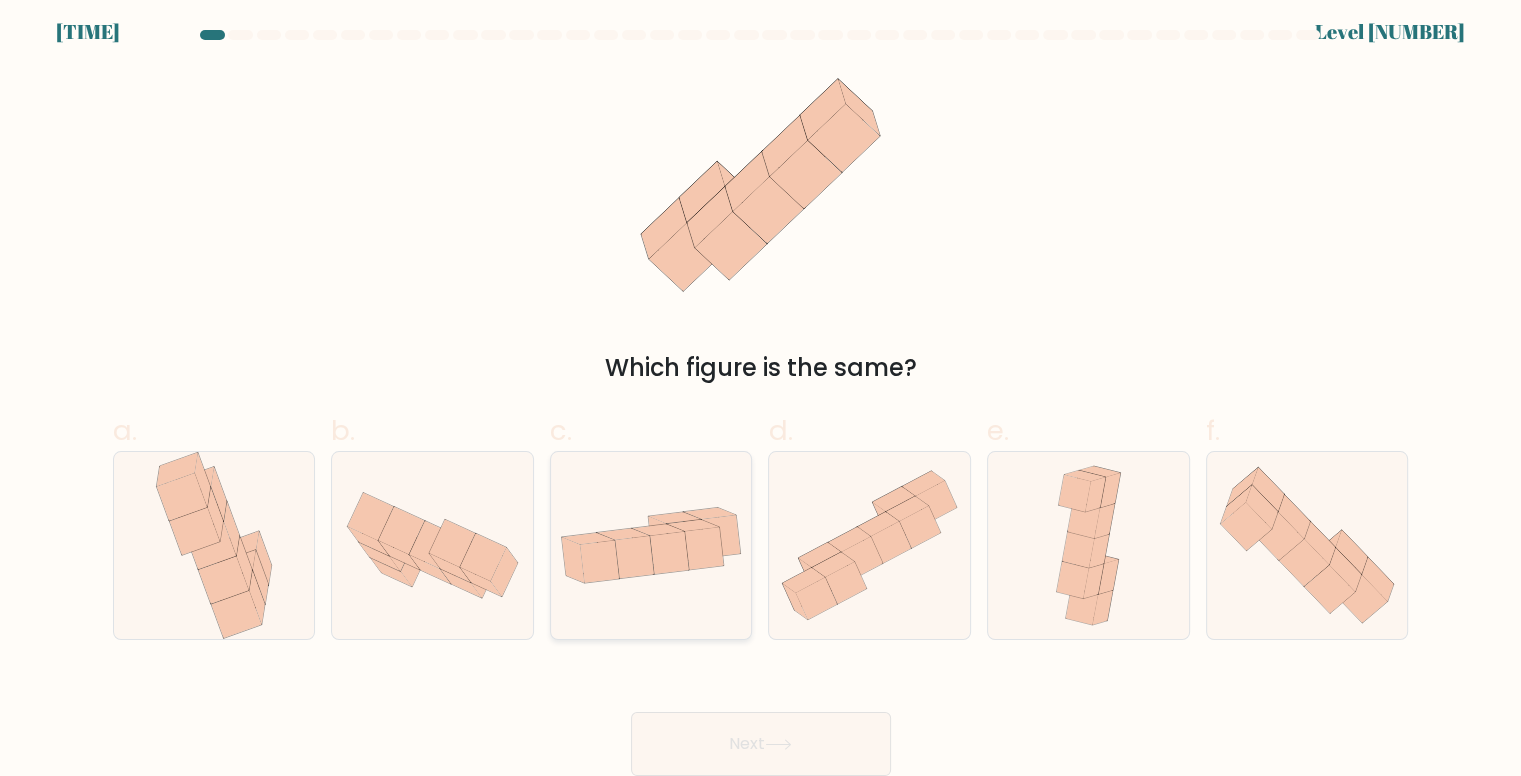 click on "c." at bounding box center (761, 387) 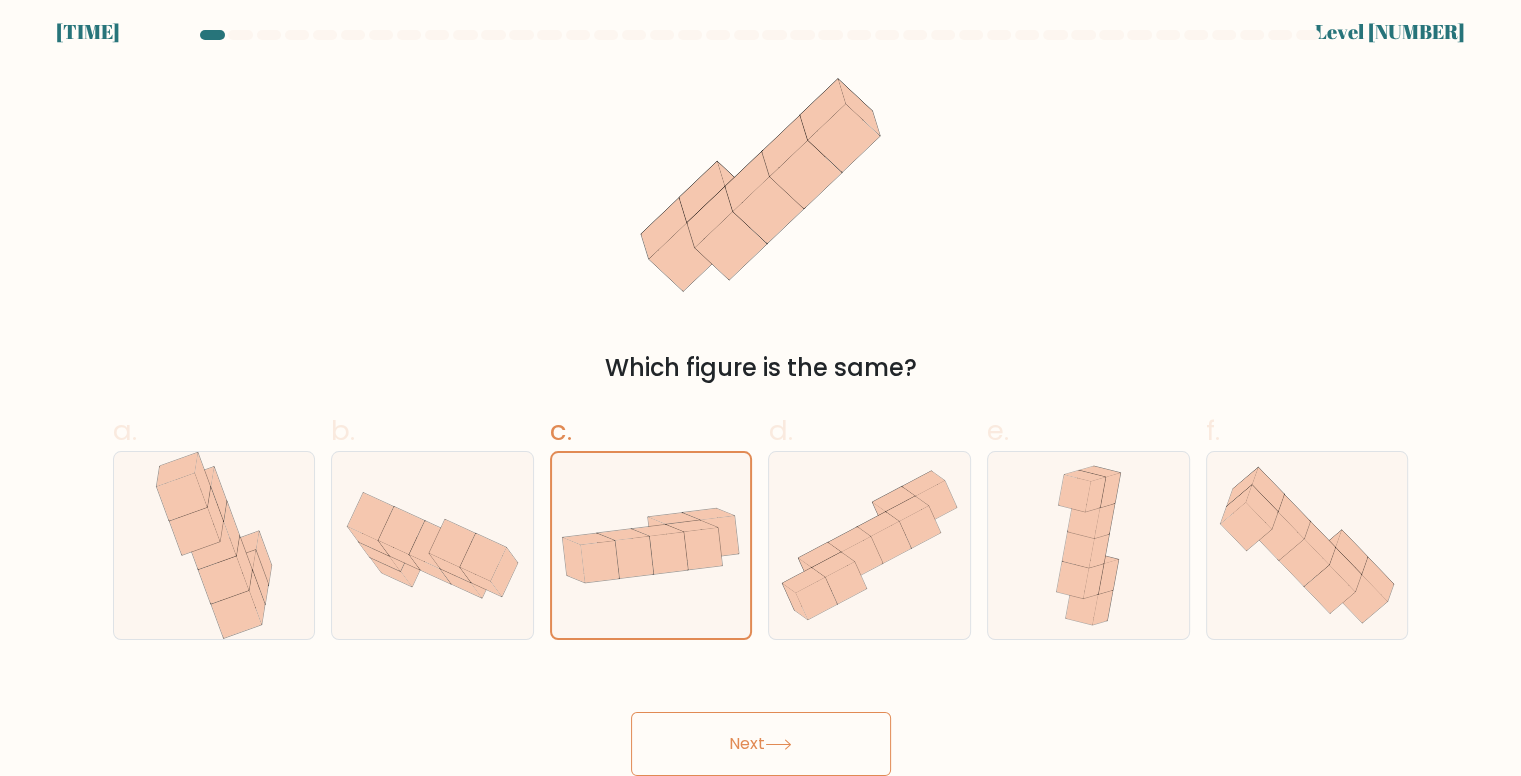 click on "Next" at bounding box center [761, 744] 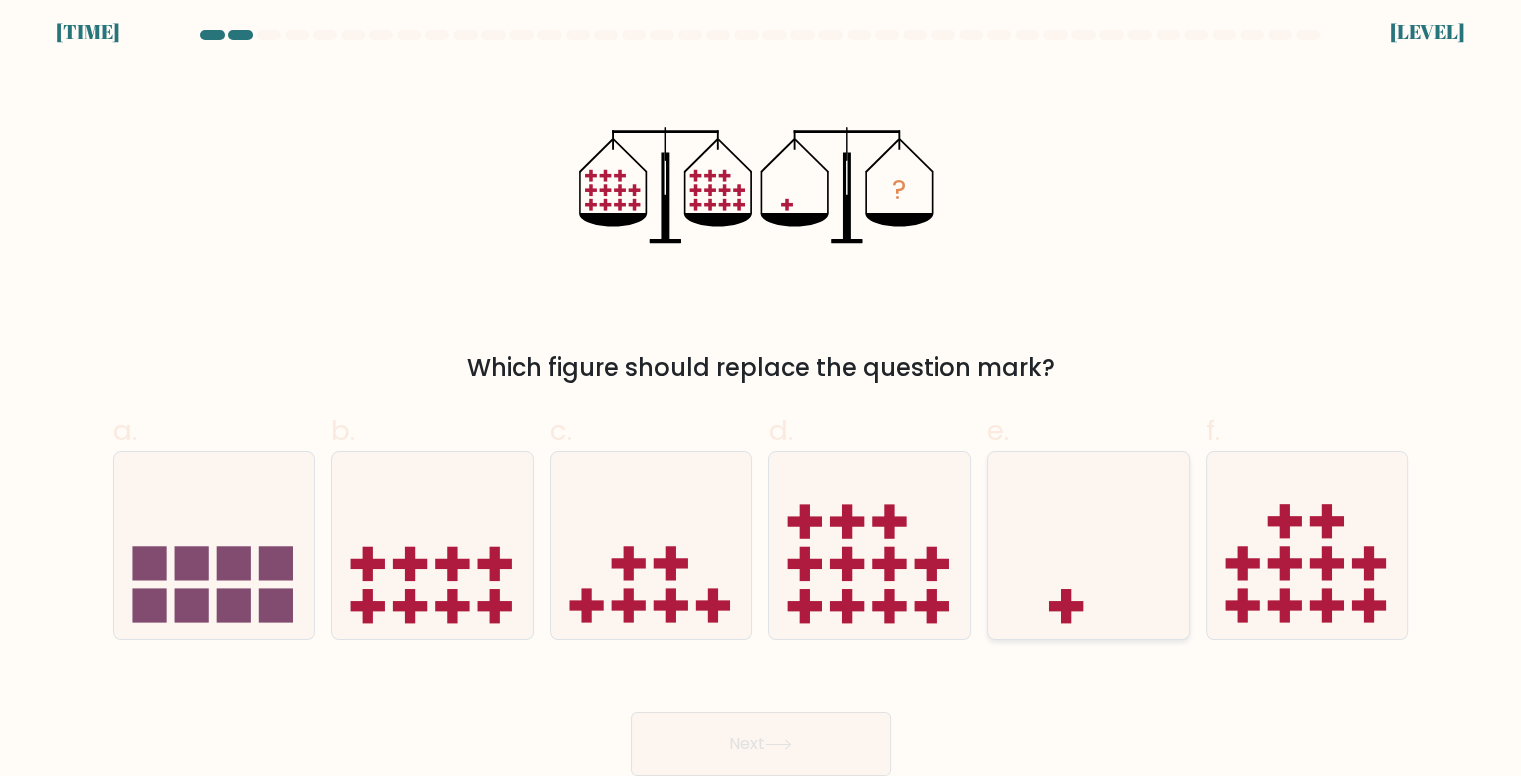 click at bounding box center (1088, 545) 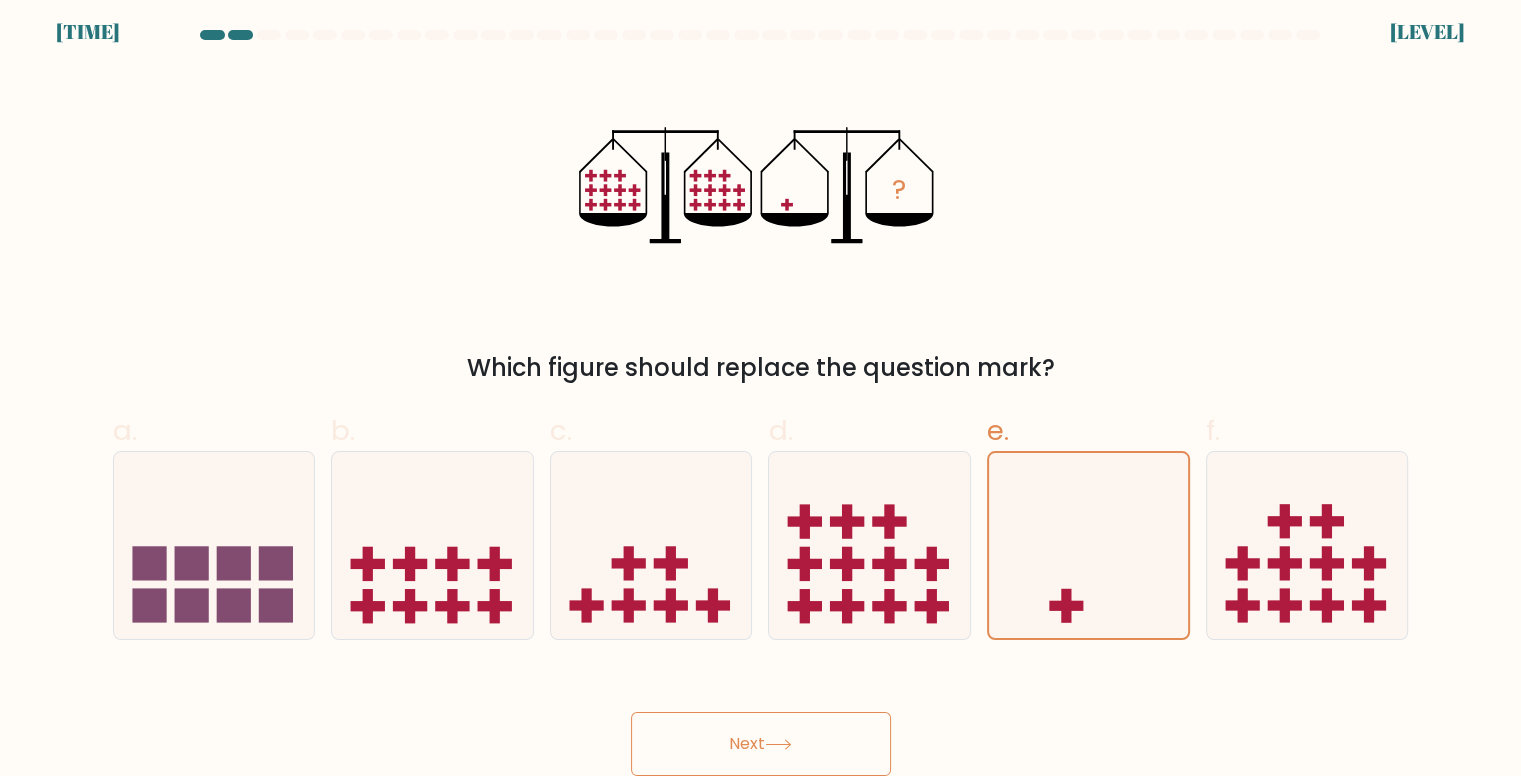click on "Next" at bounding box center [761, 744] 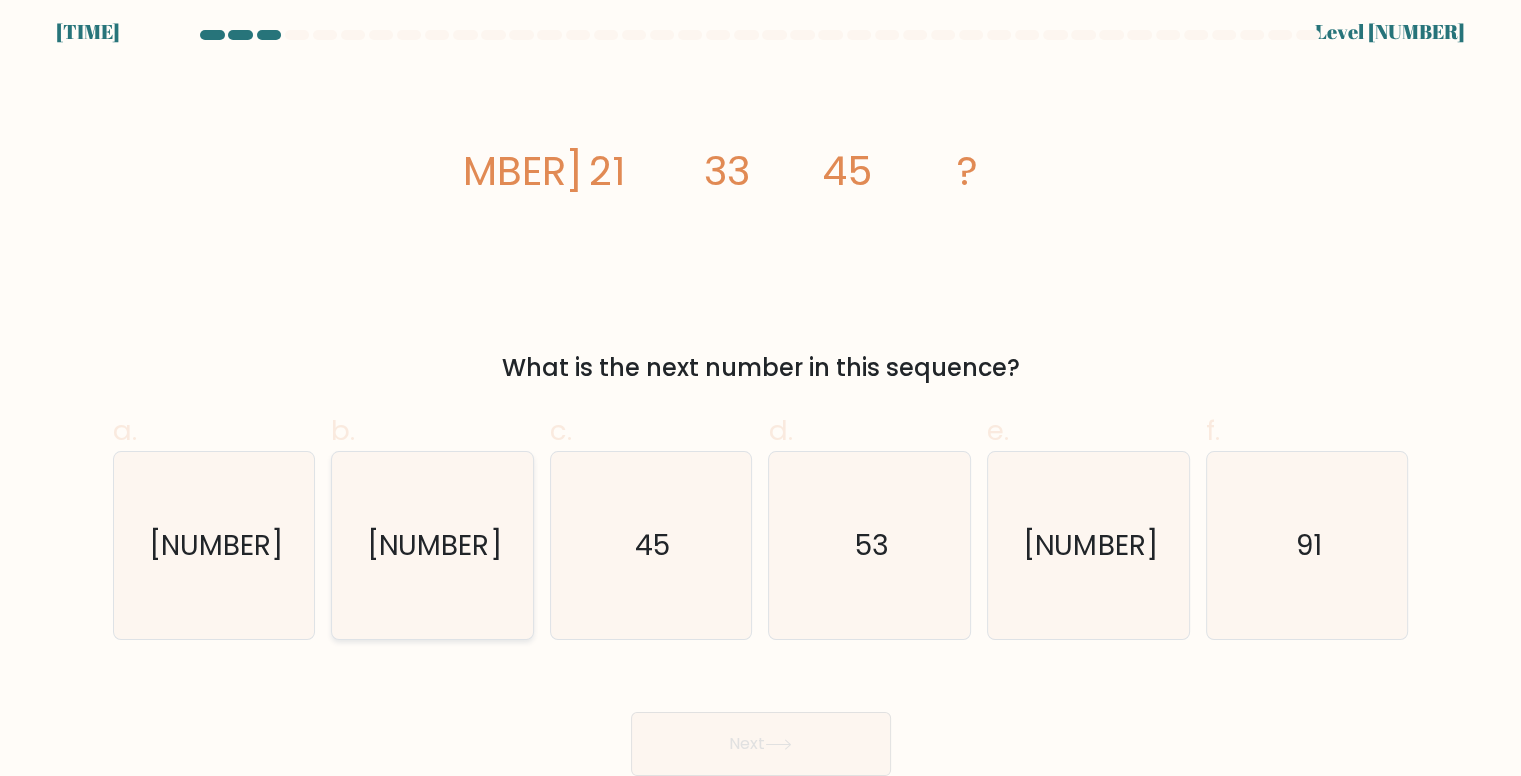 click on "[NUMBER]" at bounding box center [432, 545] 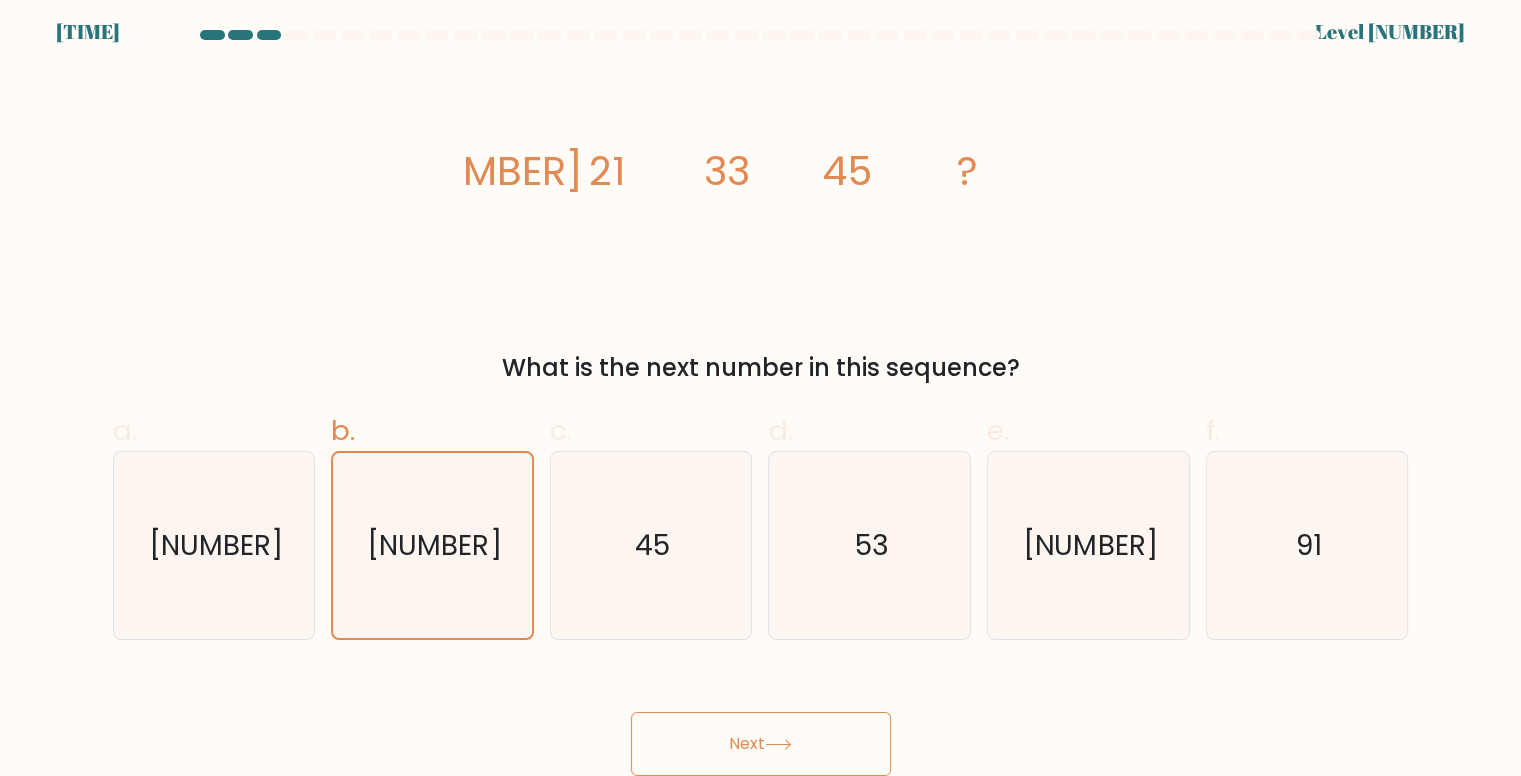 click on "Next" at bounding box center (761, 744) 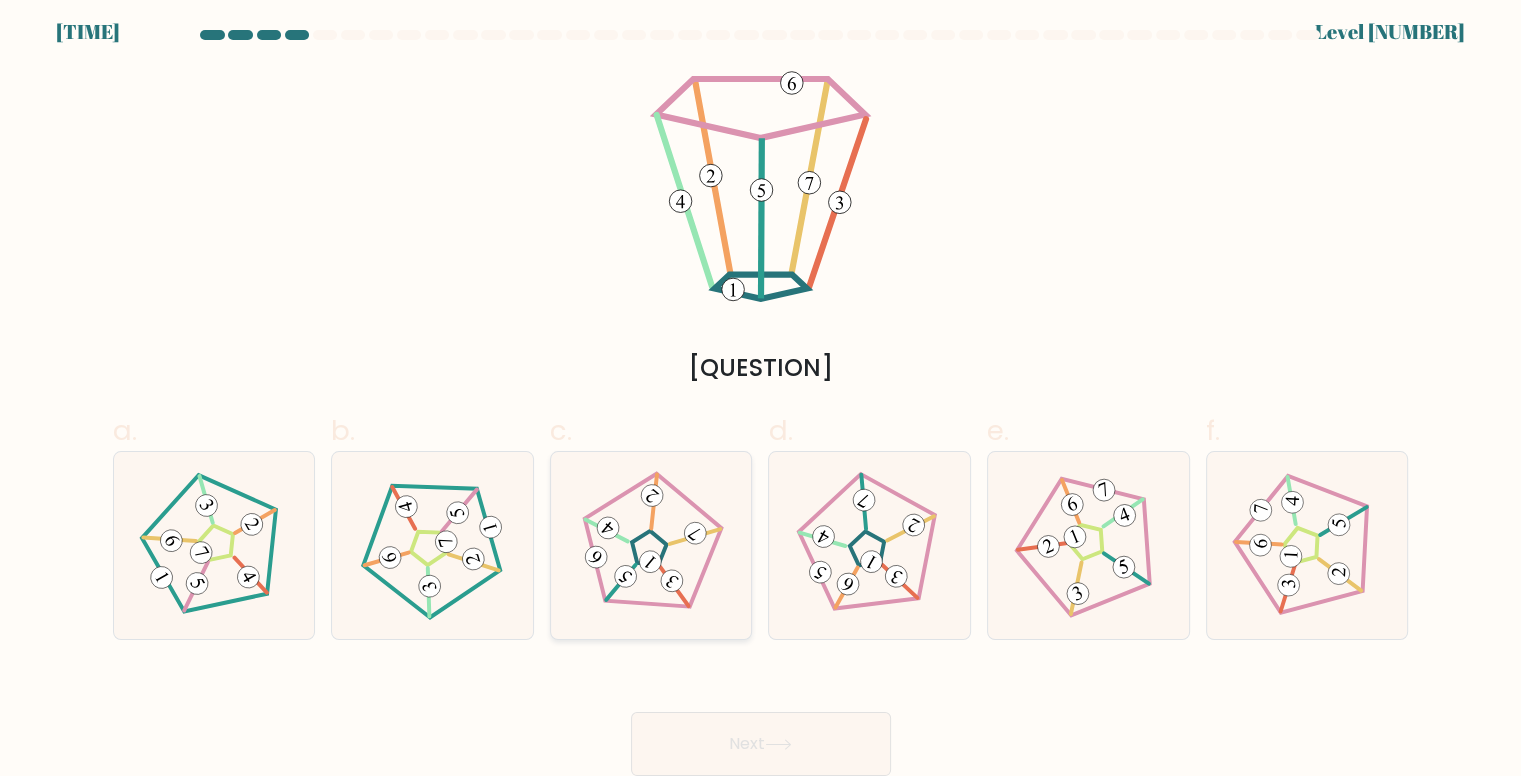 click at bounding box center (625, 576) 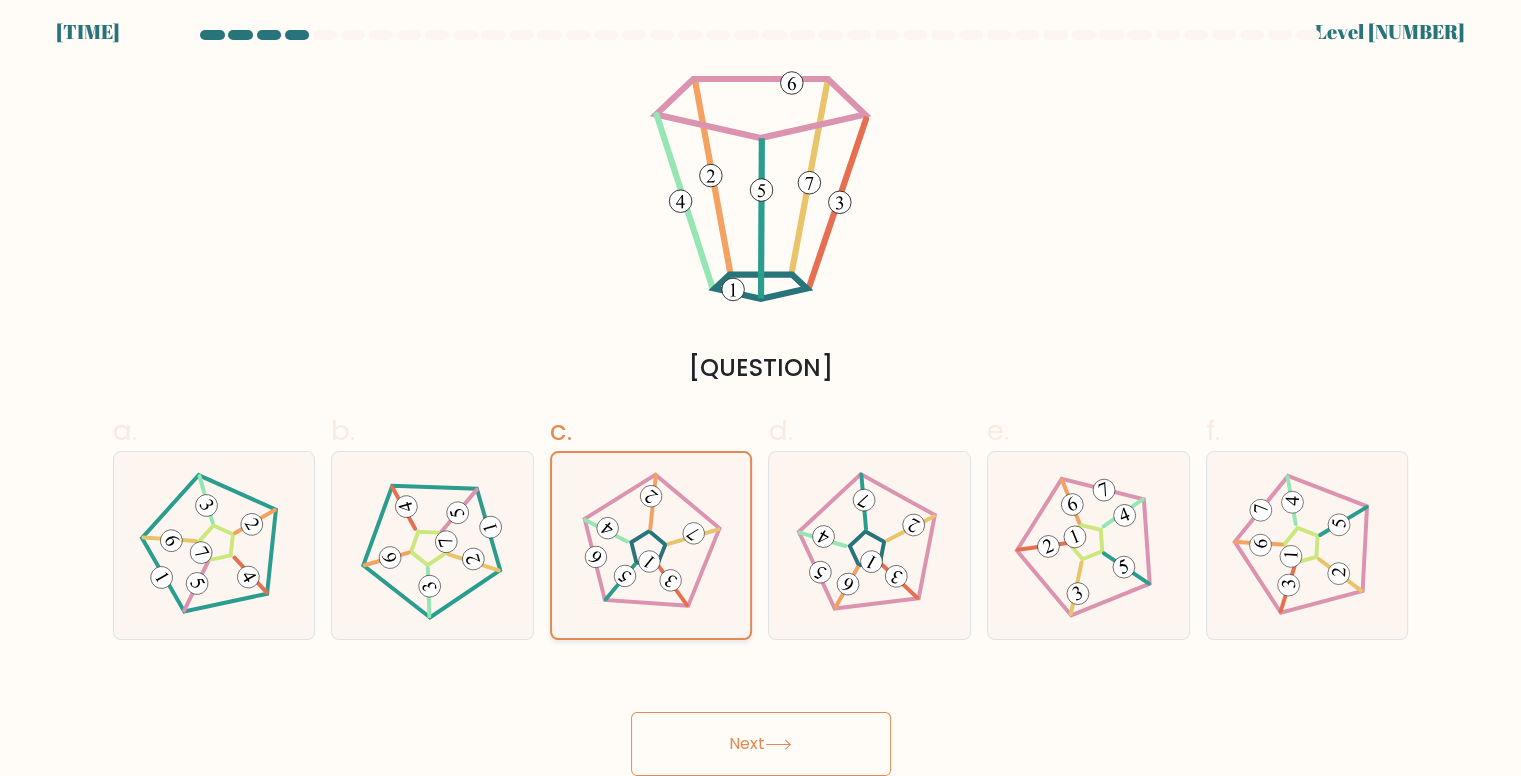 scroll, scrollTop: 7, scrollLeft: 0, axis: vertical 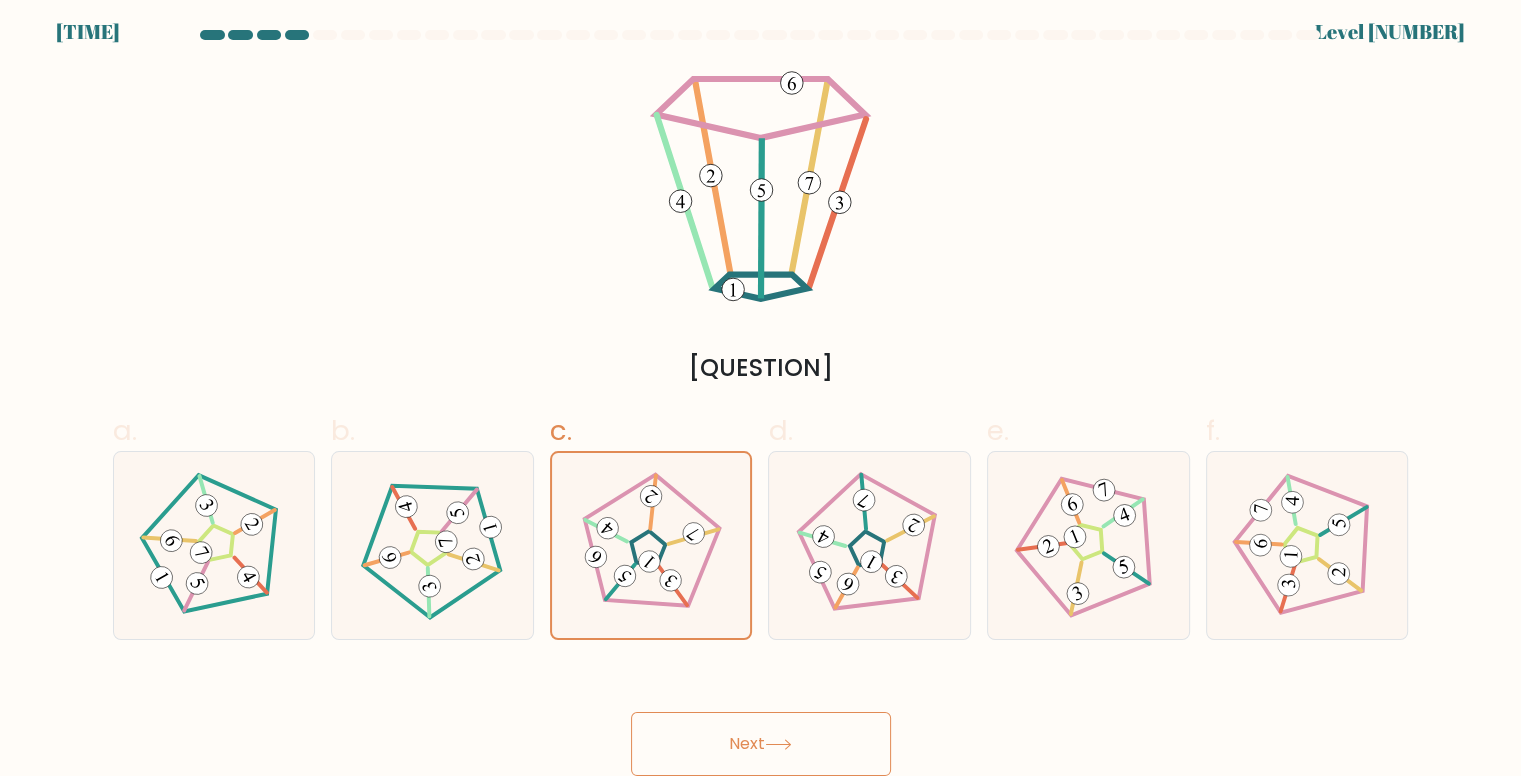 click on "Next" at bounding box center (761, 744) 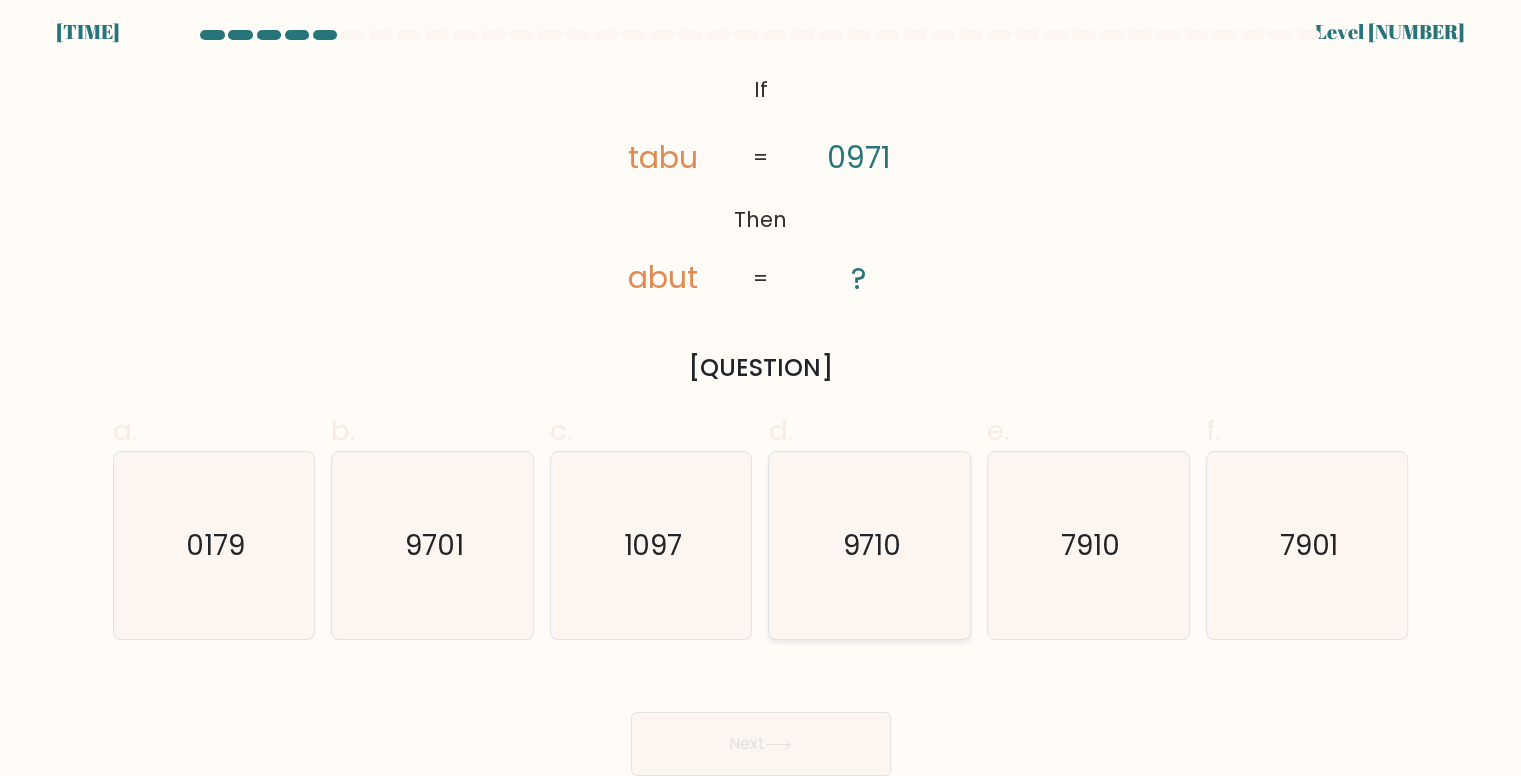 click on "9710" at bounding box center [870, 545] 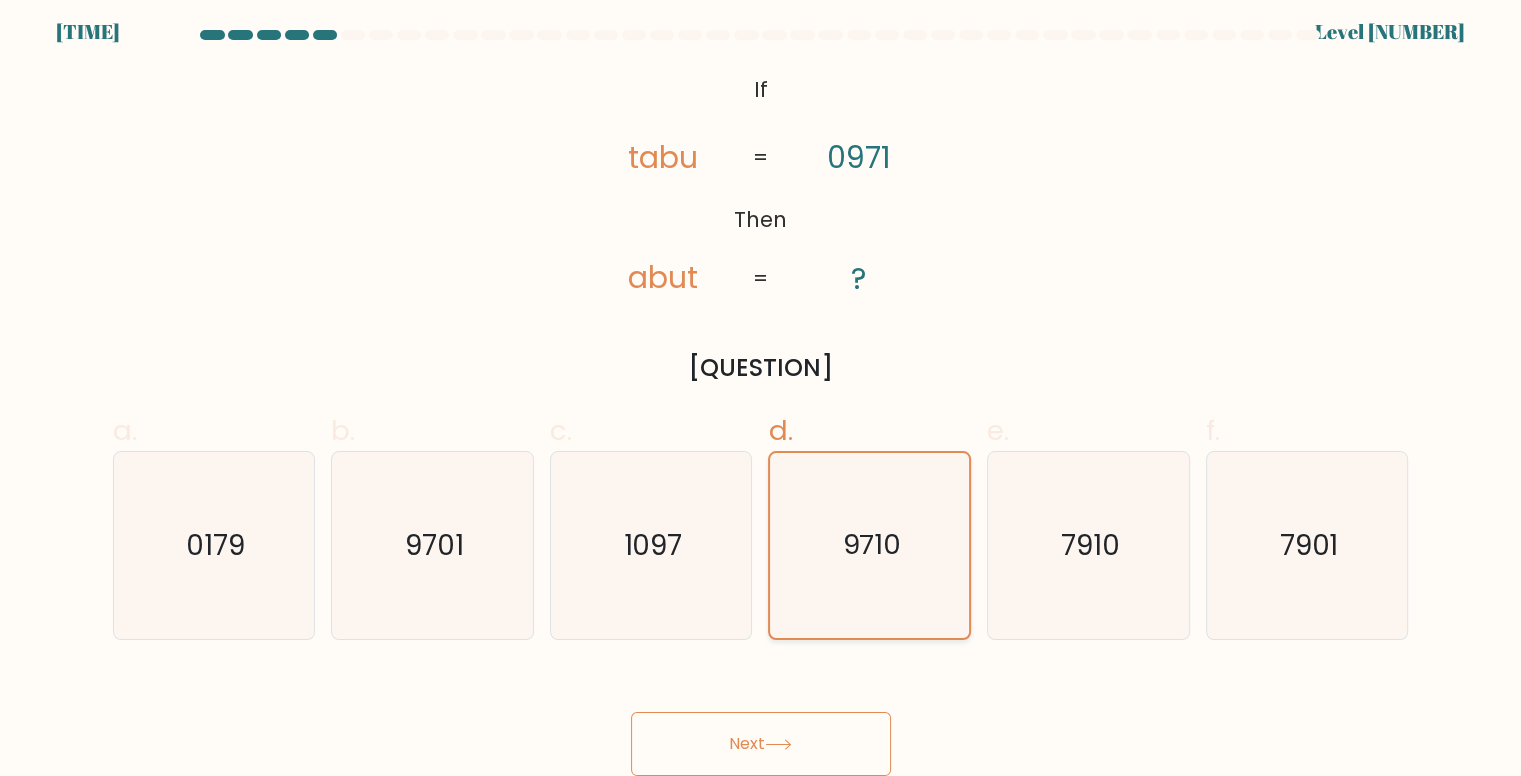 scroll, scrollTop: 8, scrollLeft: 0, axis: vertical 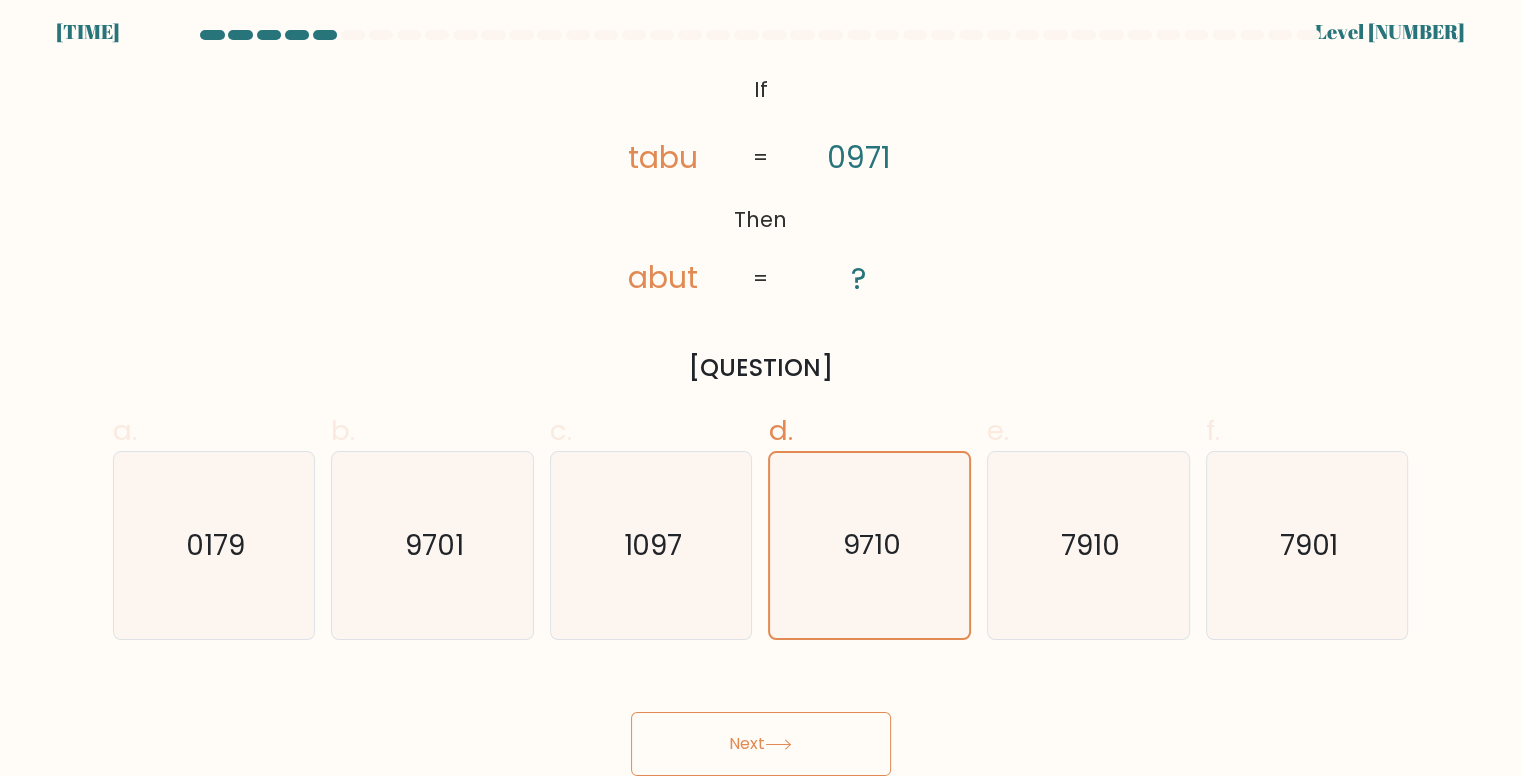 click on "Next" at bounding box center (761, 744) 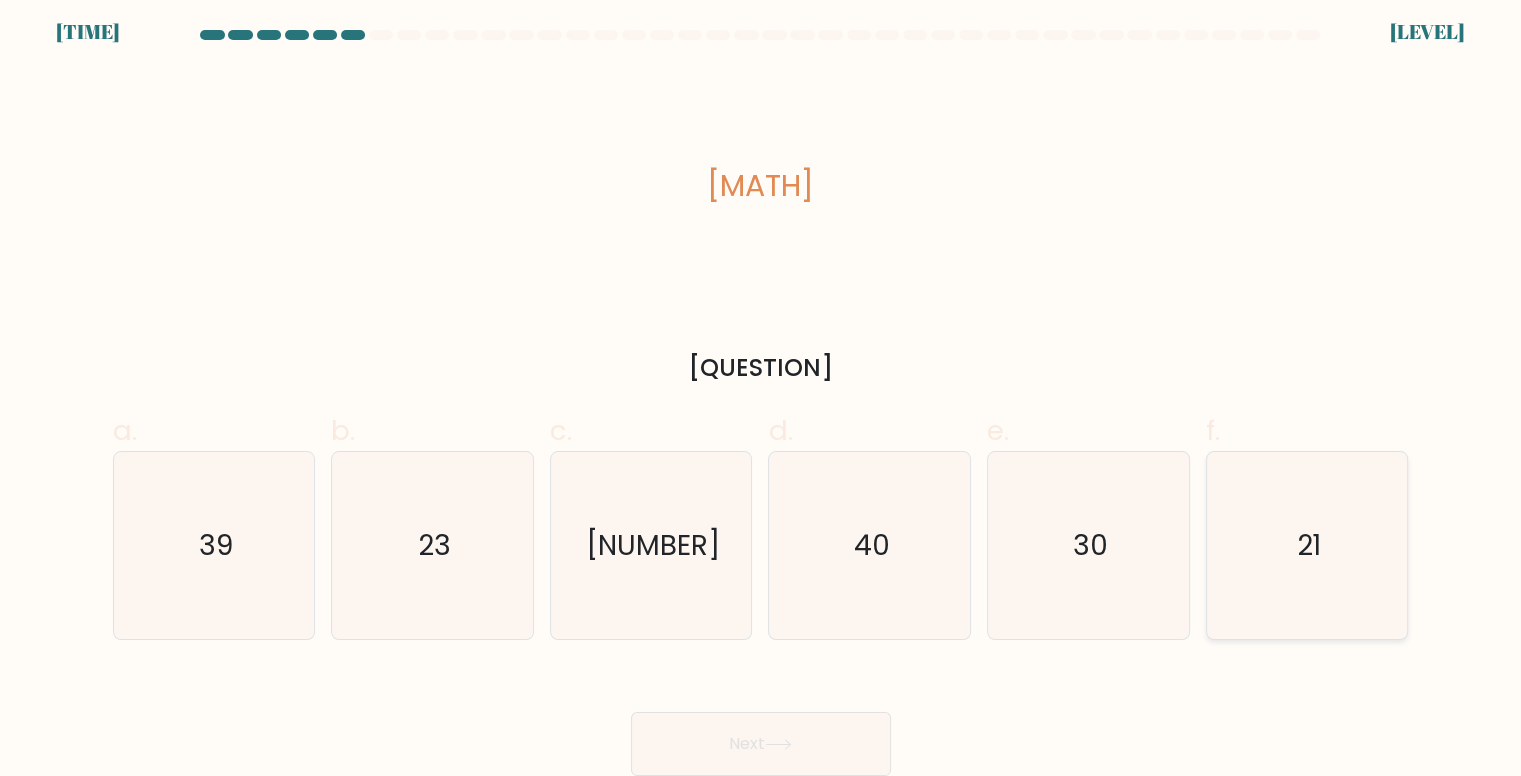 click on "21" at bounding box center [1308, 545] 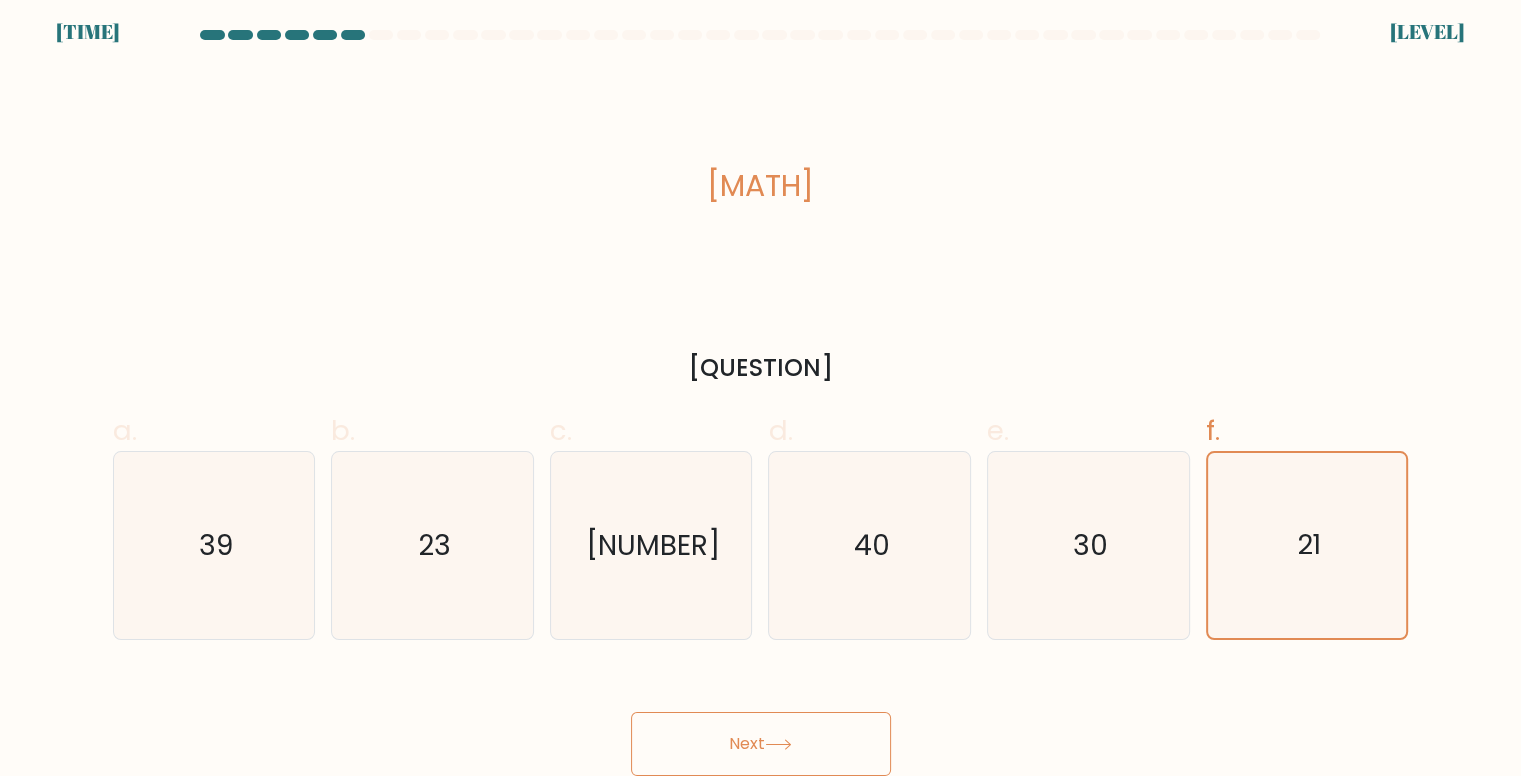 click on "Next" at bounding box center (761, 744) 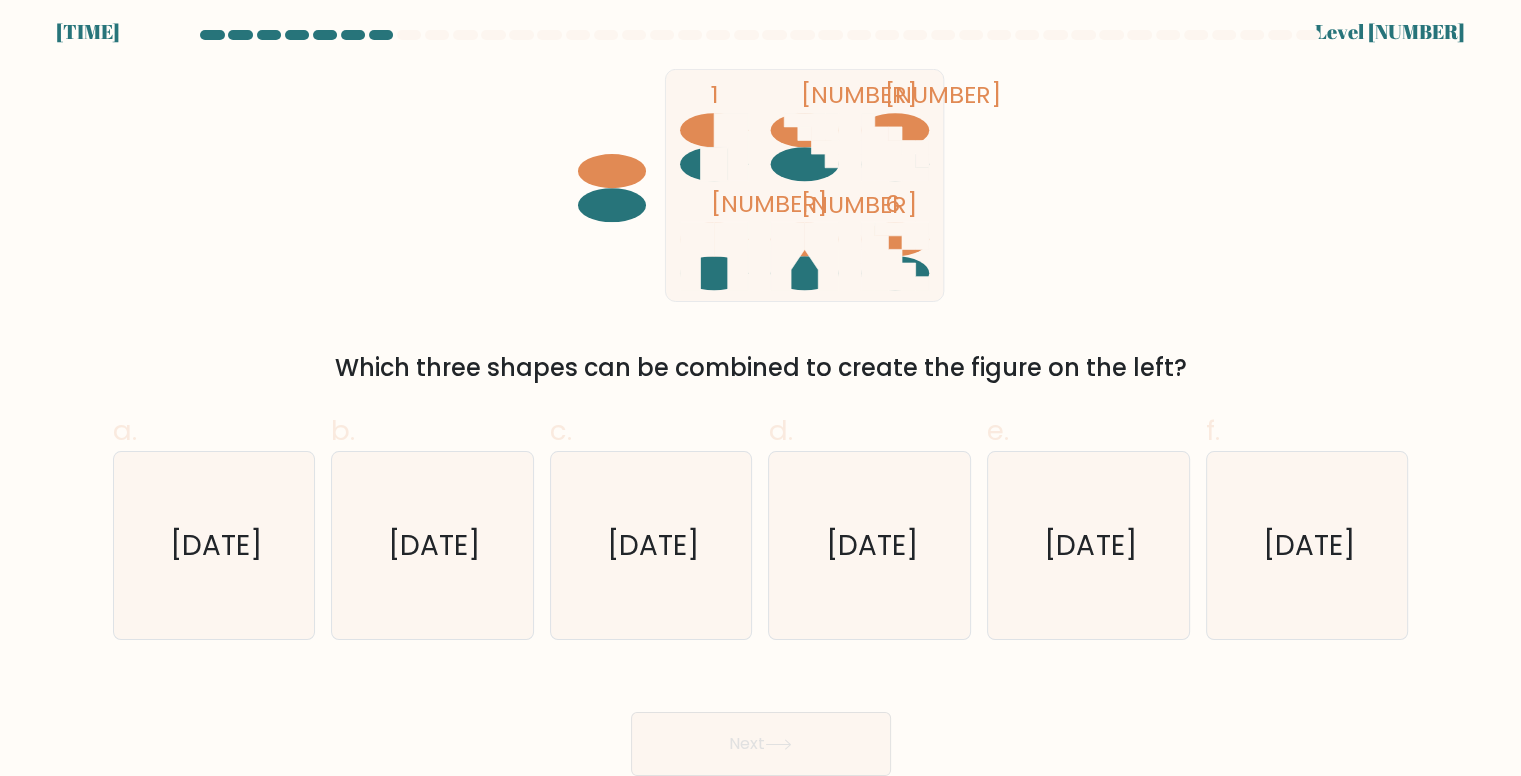 click at bounding box center [760, 403] 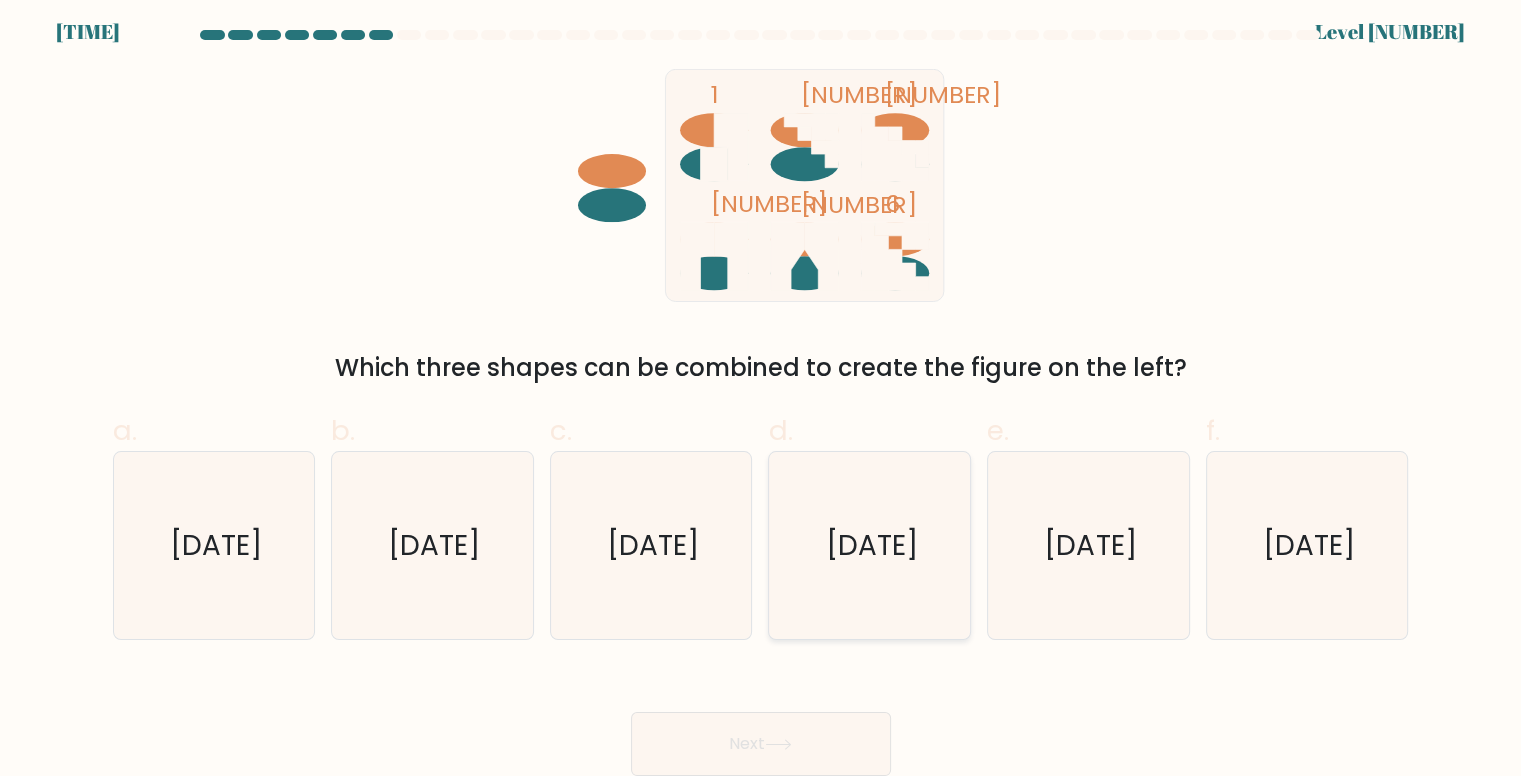 click on "[DATE]" at bounding box center [870, 545] 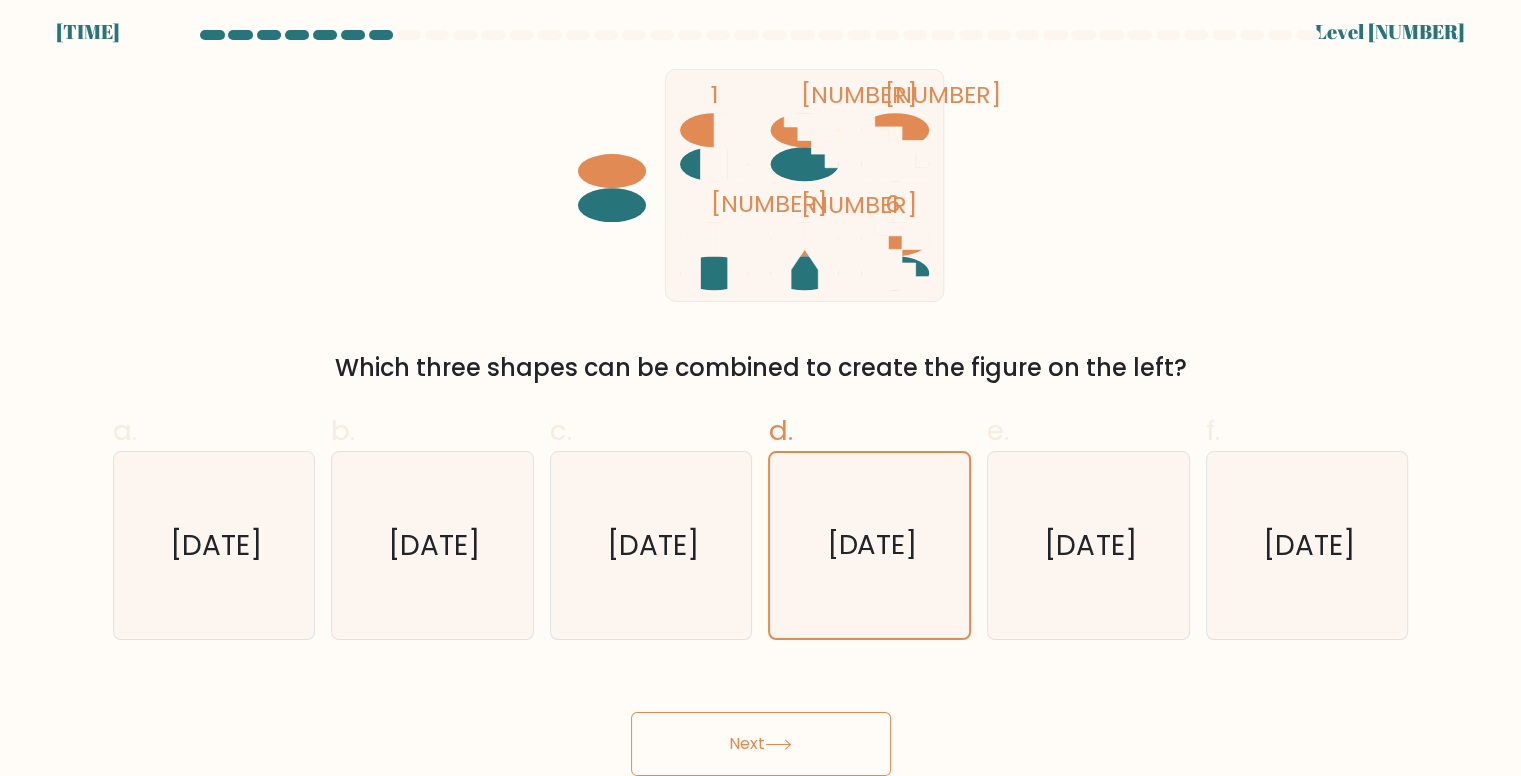 click on "Next" at bounding box center (761, 744) 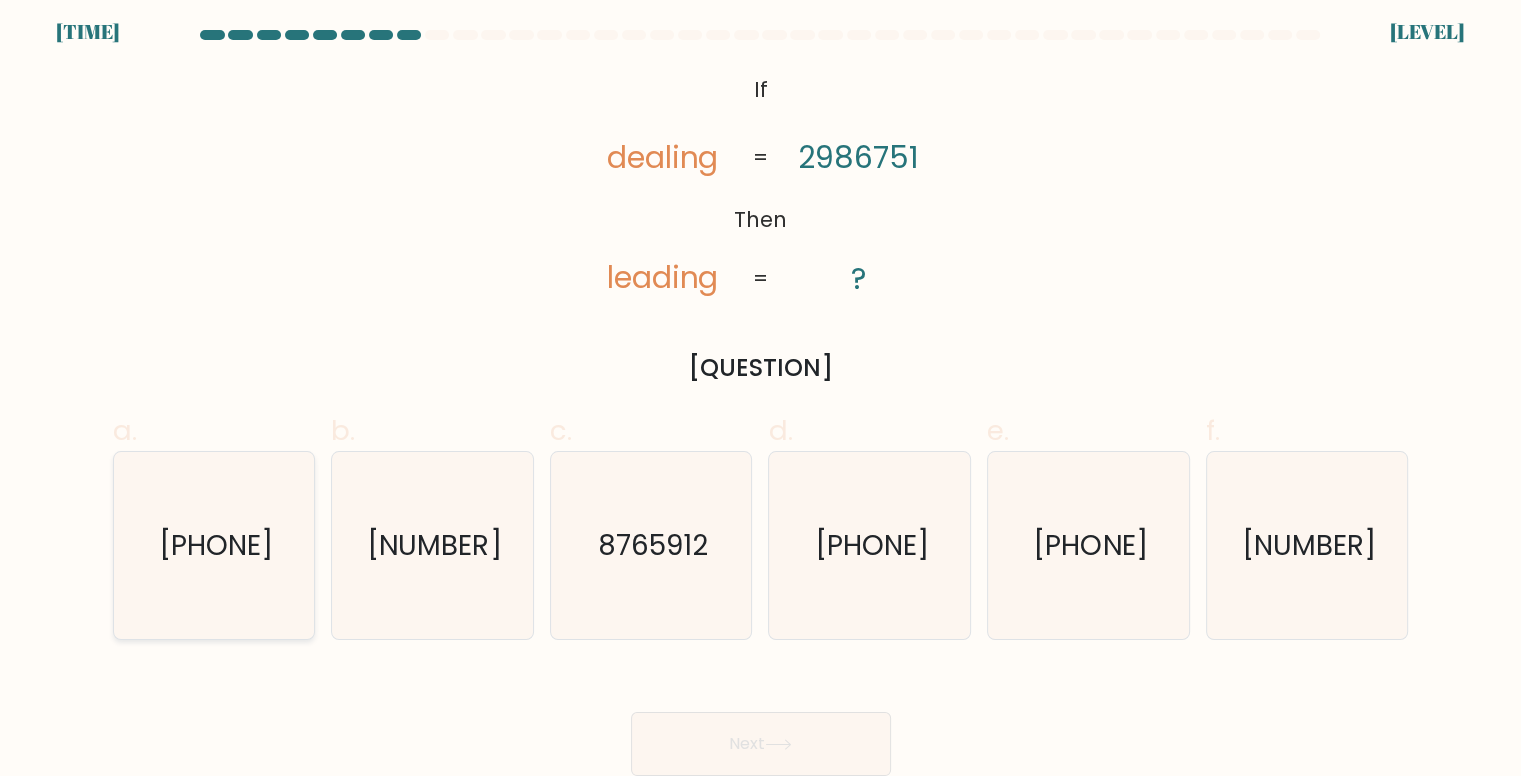 click on "[PHONE]" at bounding box center [216, 545] 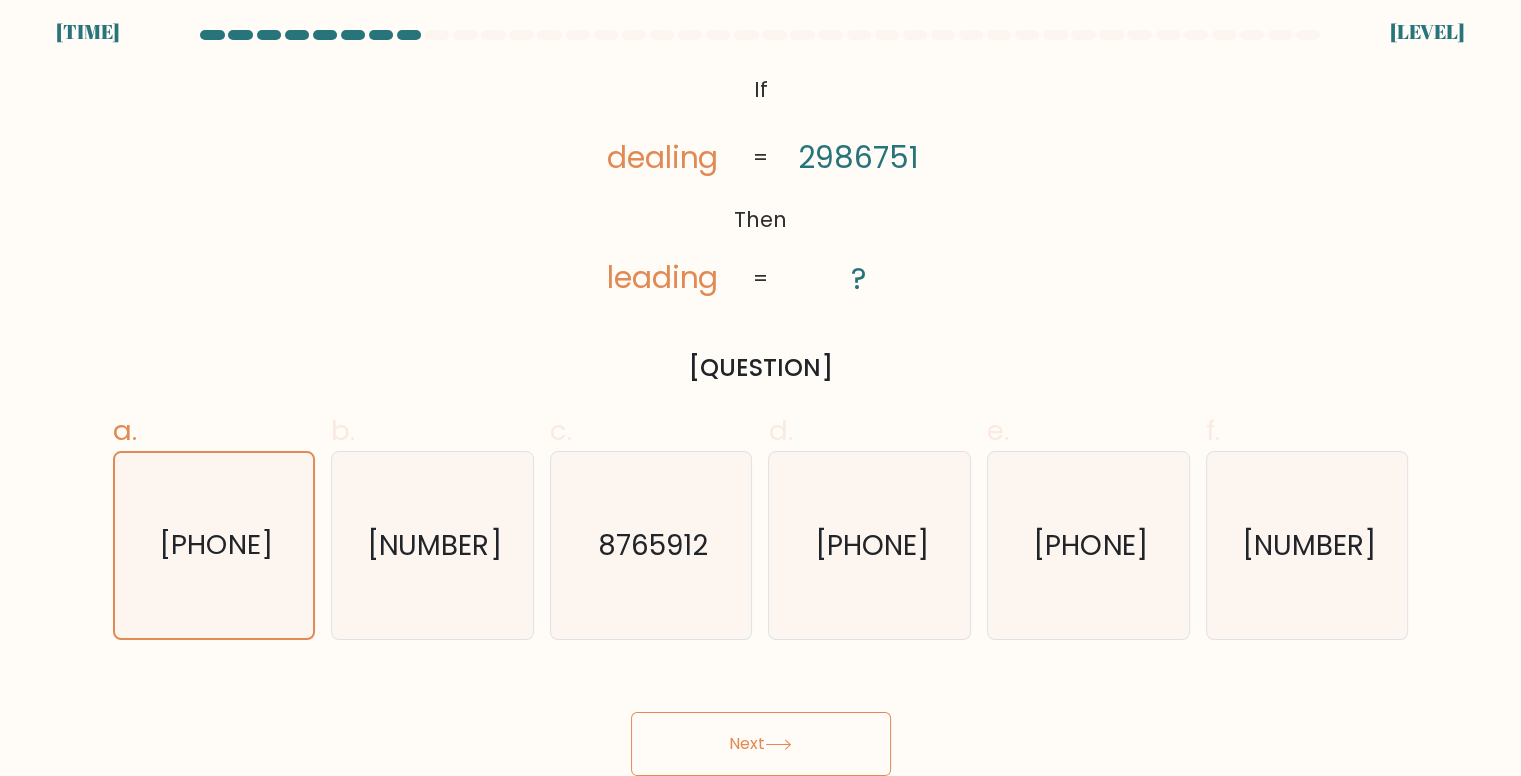 click on "Next" at bounding box center [761, 744] 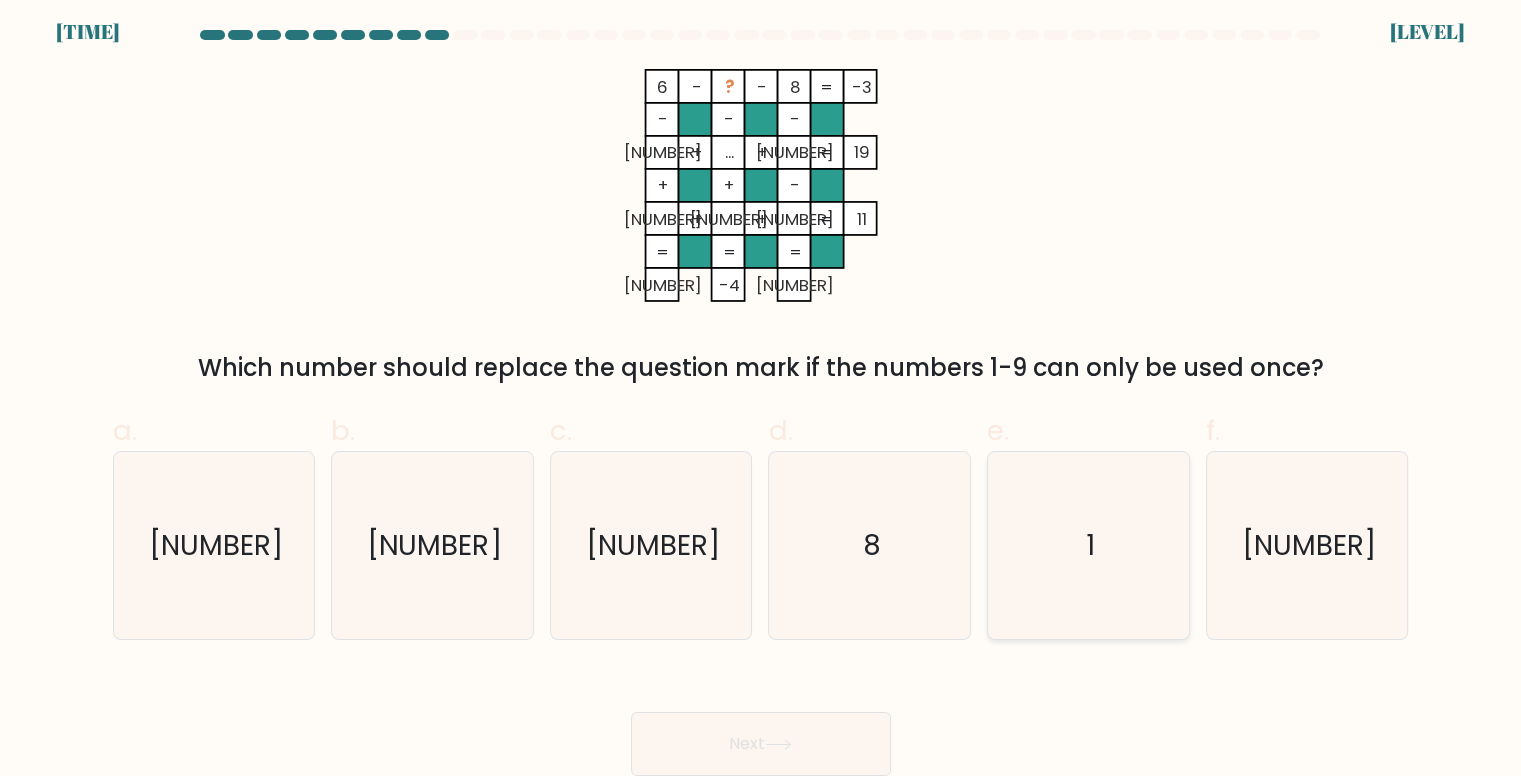 click on "1" at bounding box center (1088, 545) 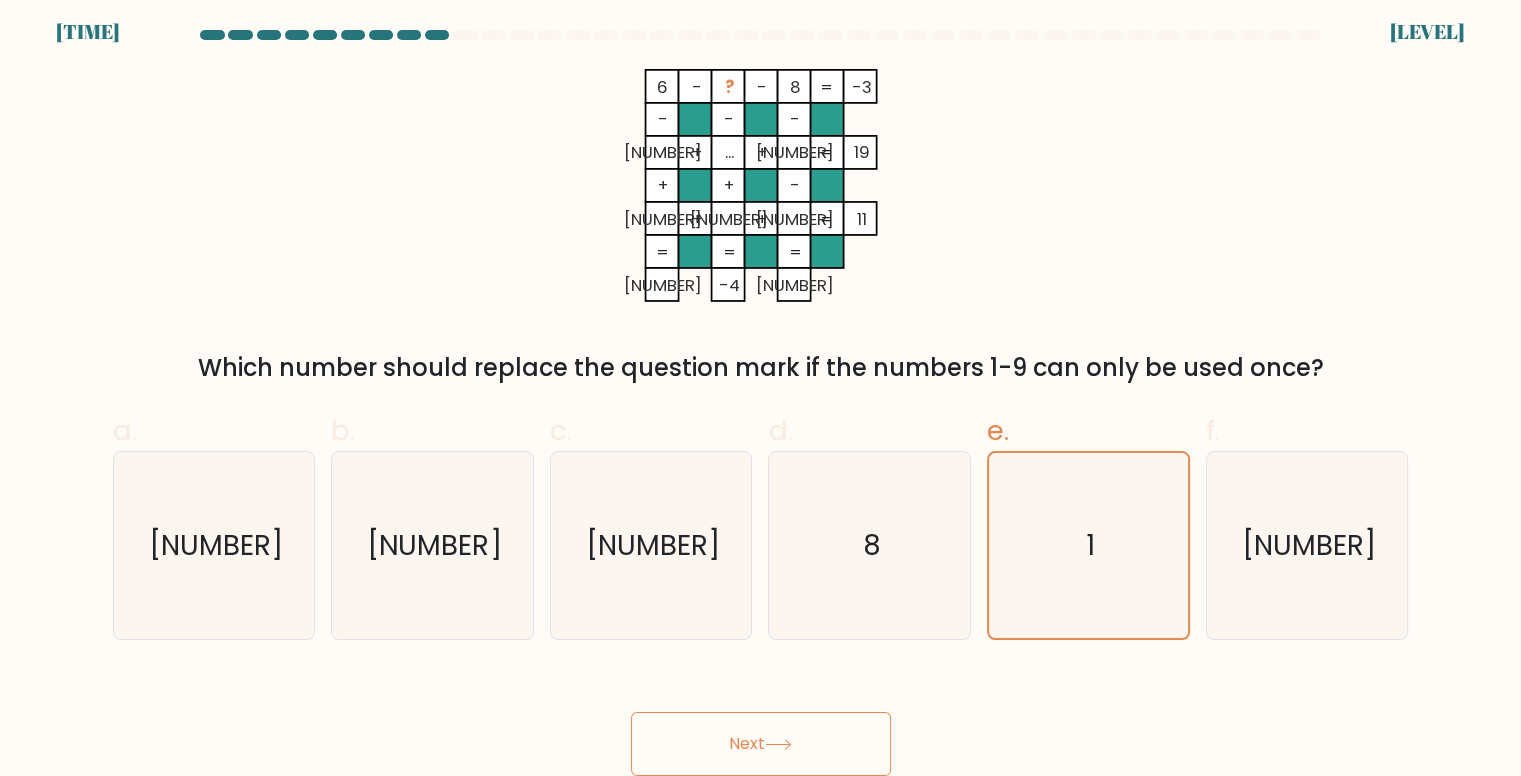 click on "Next" at bounding box center (761, 744) 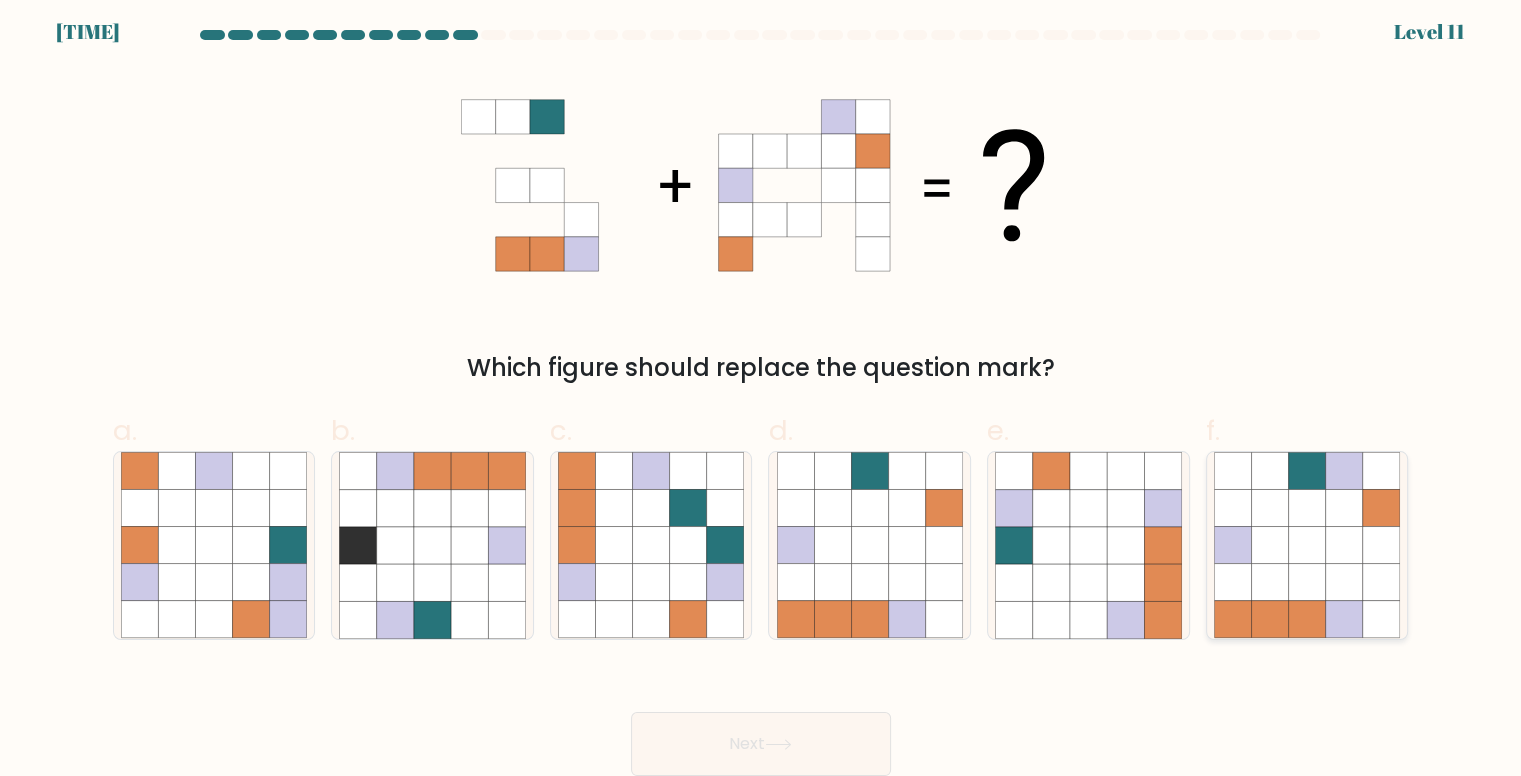 click at bounding box center (1344, 545) 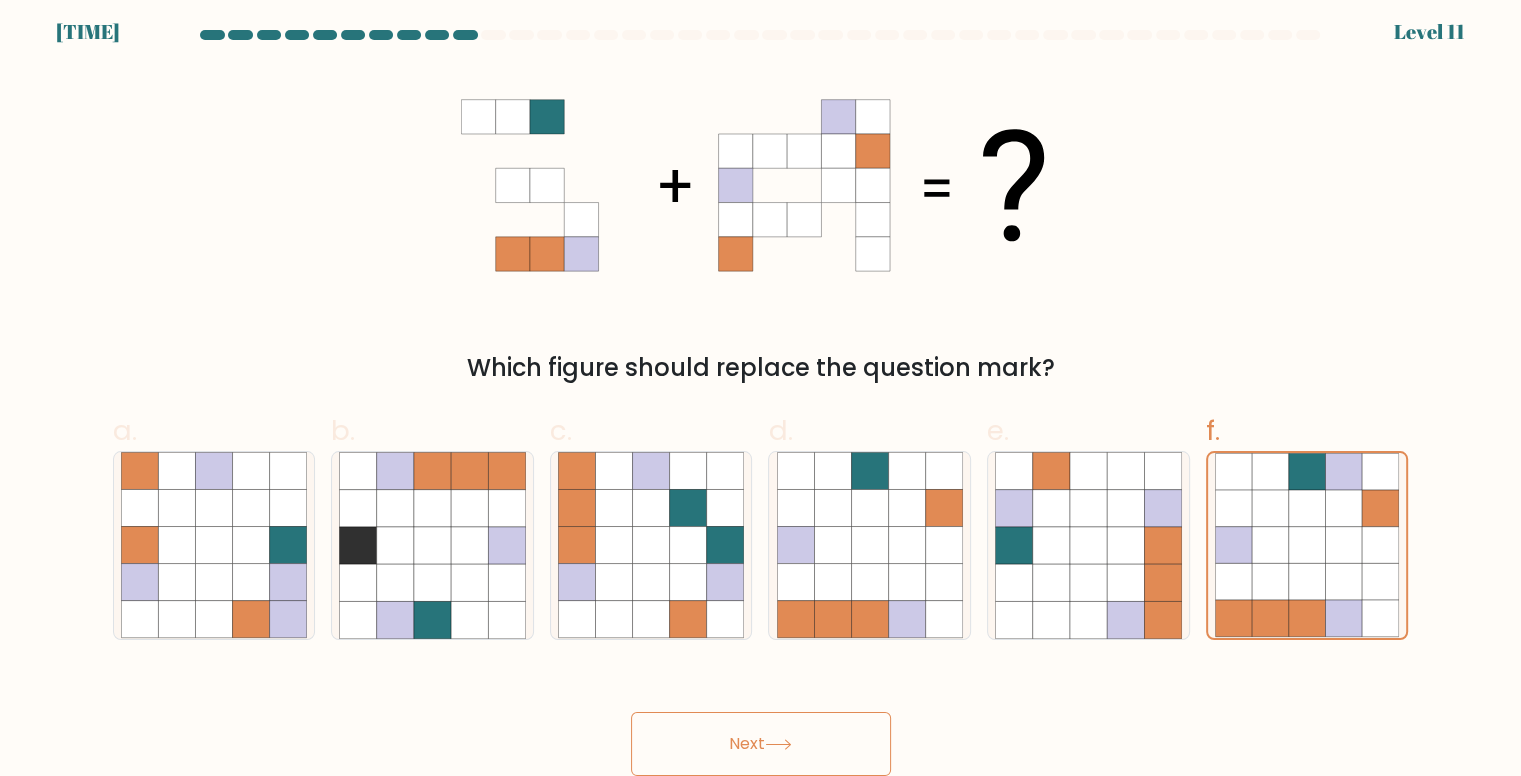 click on "Next" at bounding box center [761, 744] 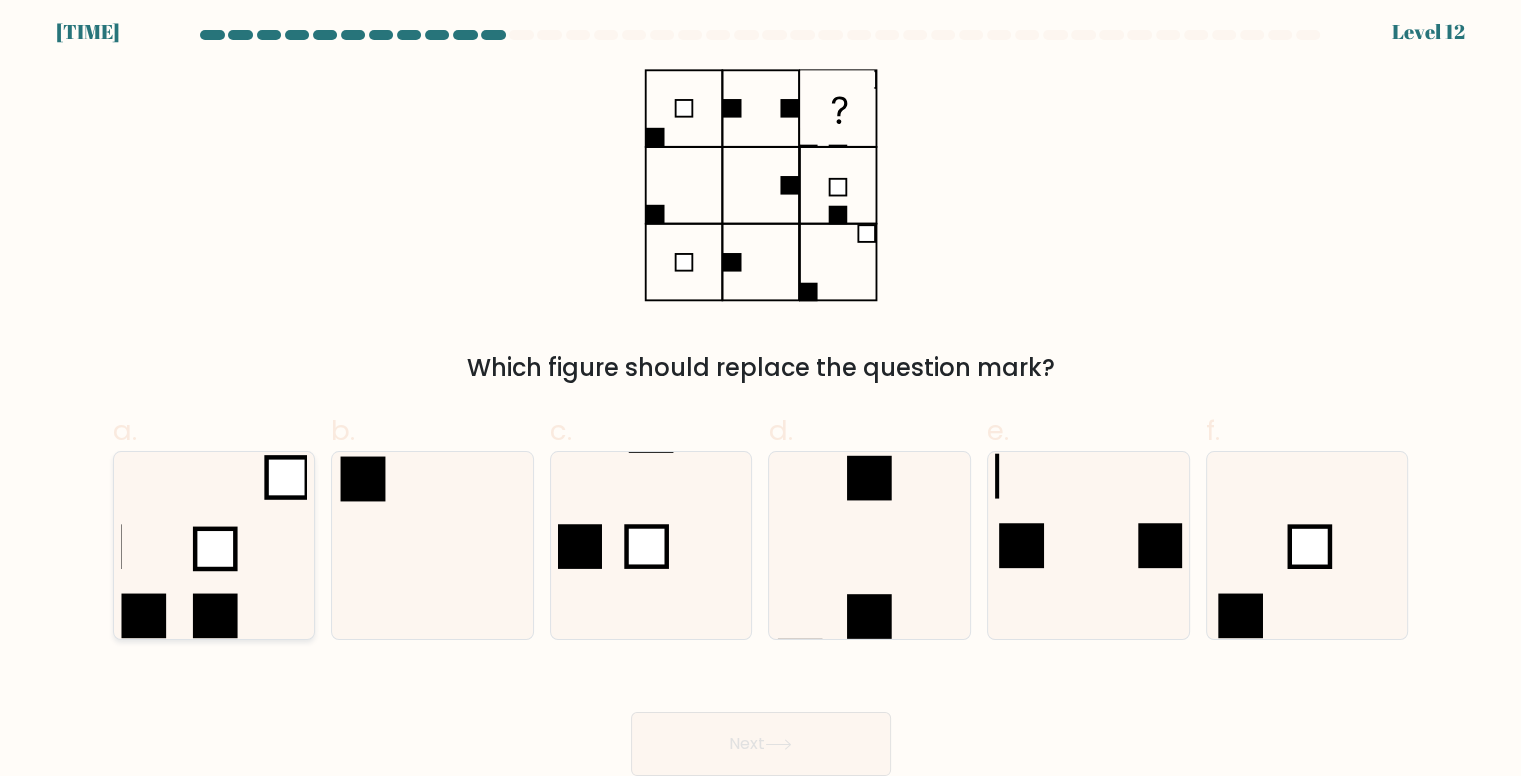 click at bounding box center [214, 545] 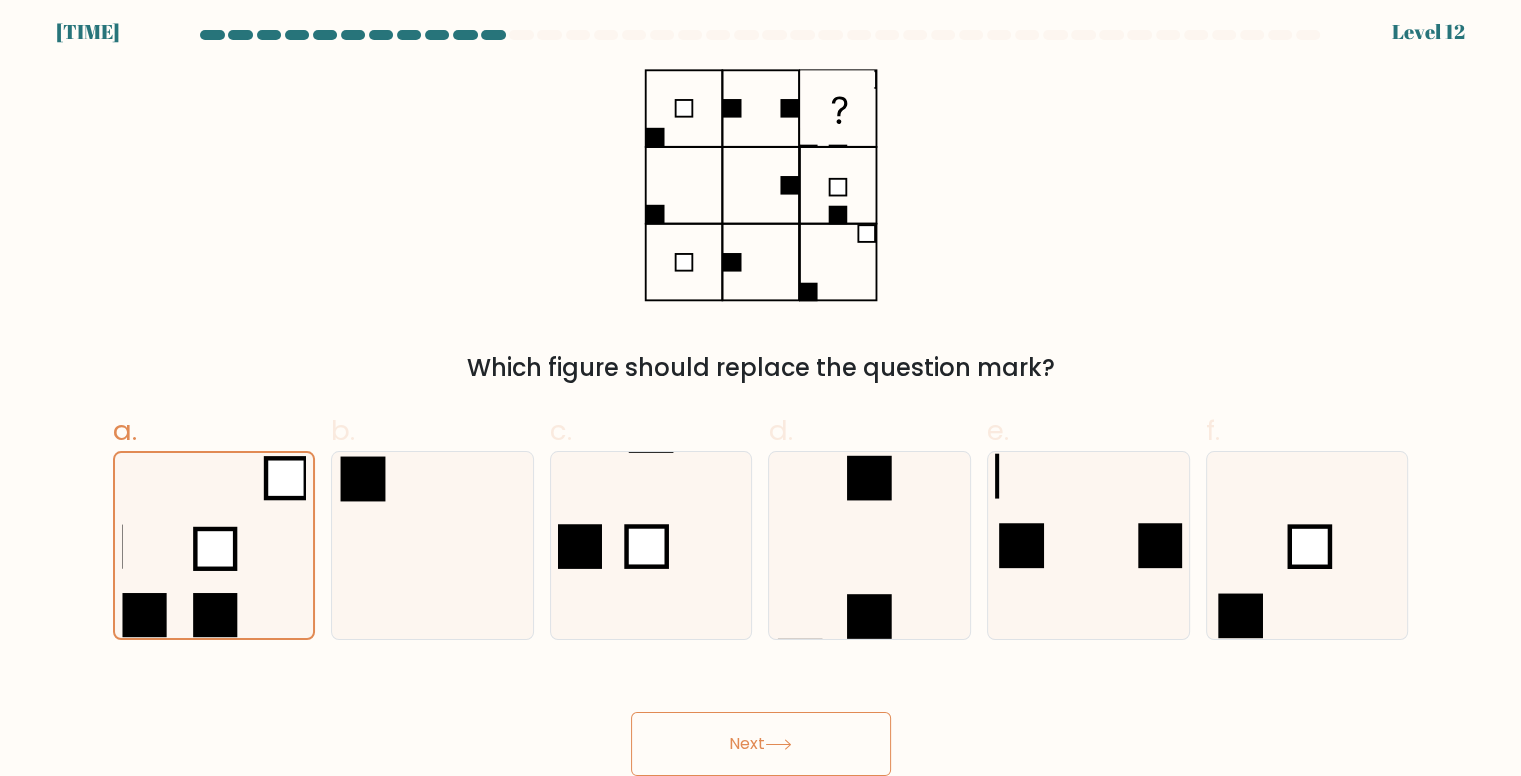 click on "Next" at bounding box center [761, 744] 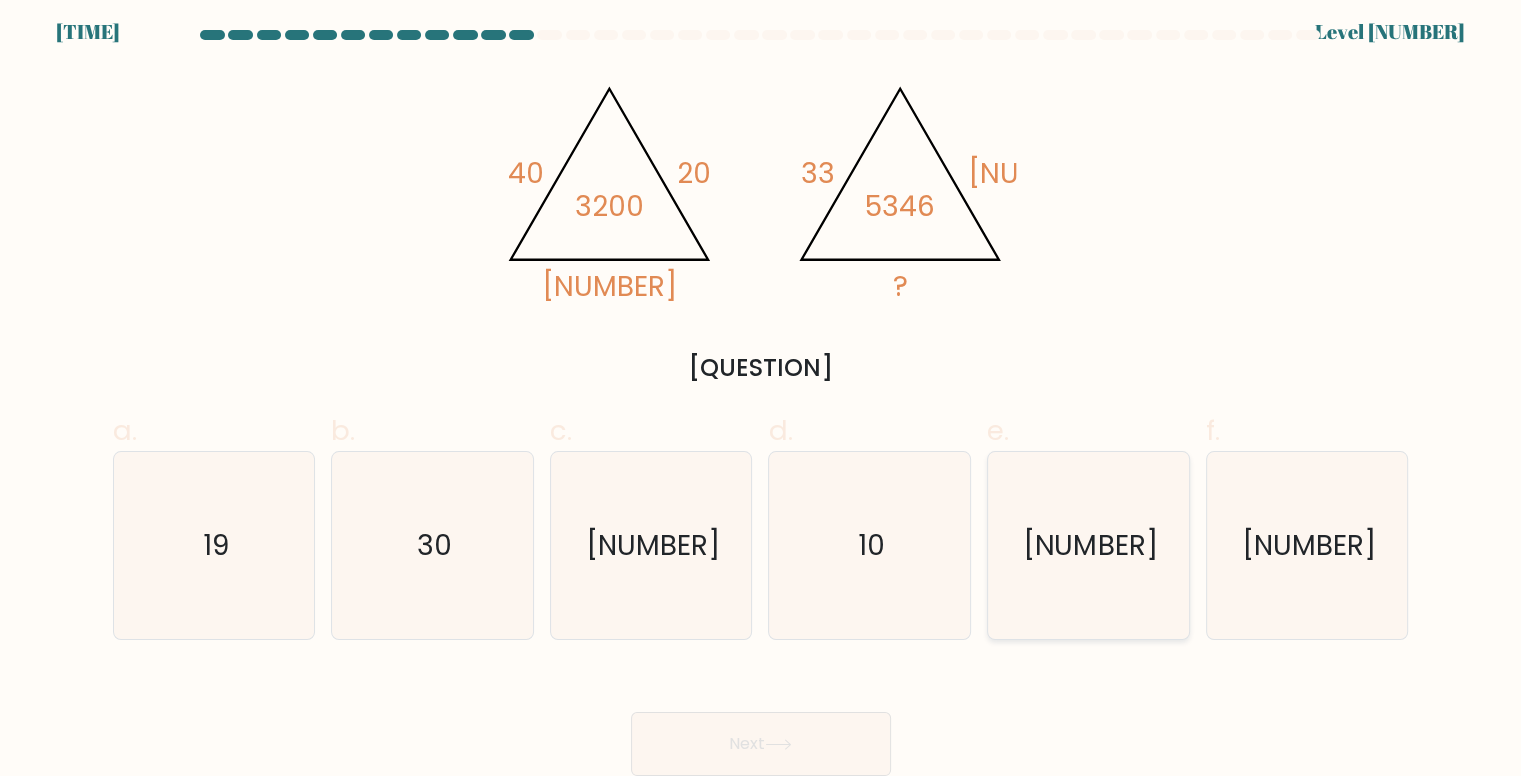 click on "[NUMBER]" at bounding box center (1088, 545) 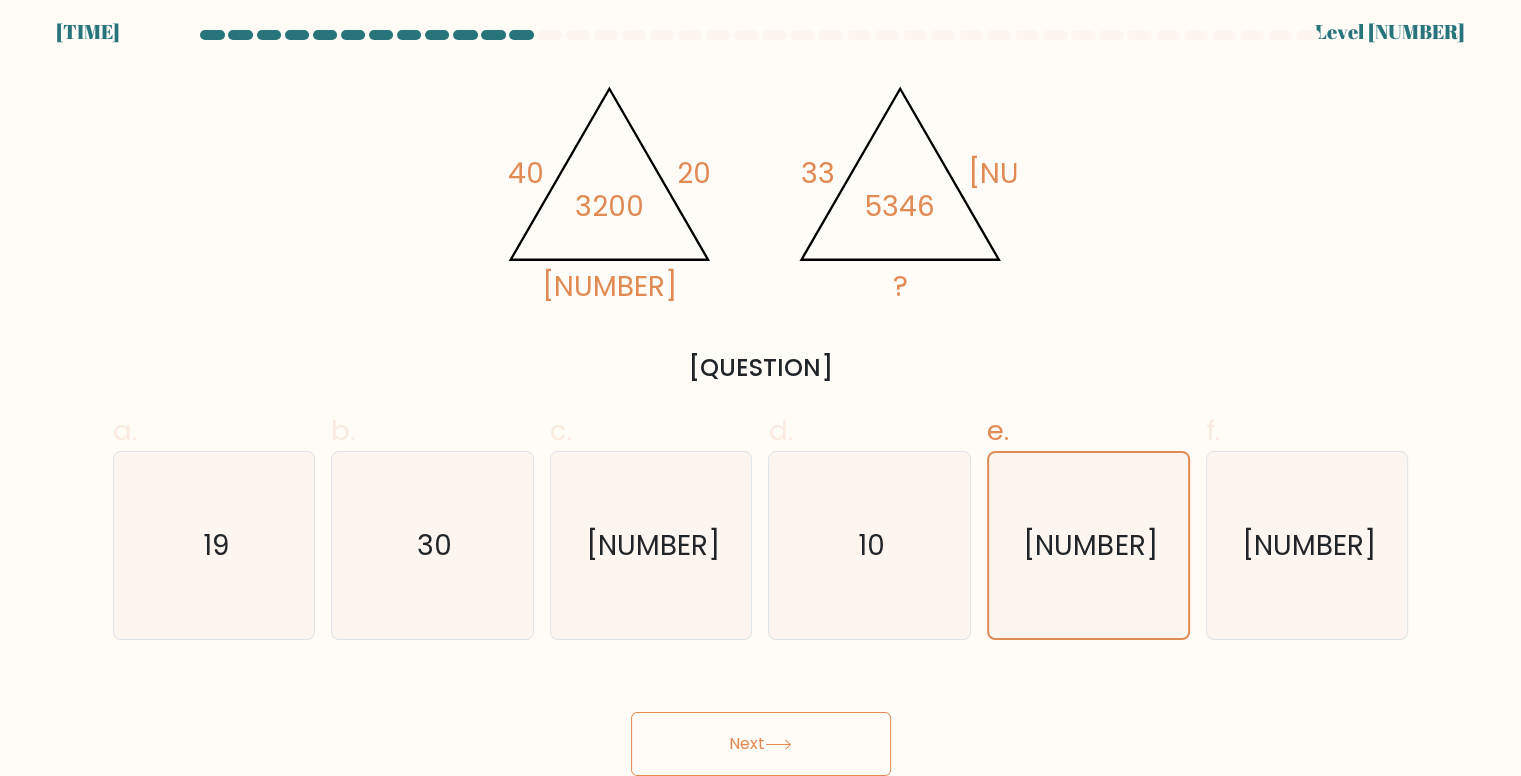 click on "Next" at bounding box center [761, 744] 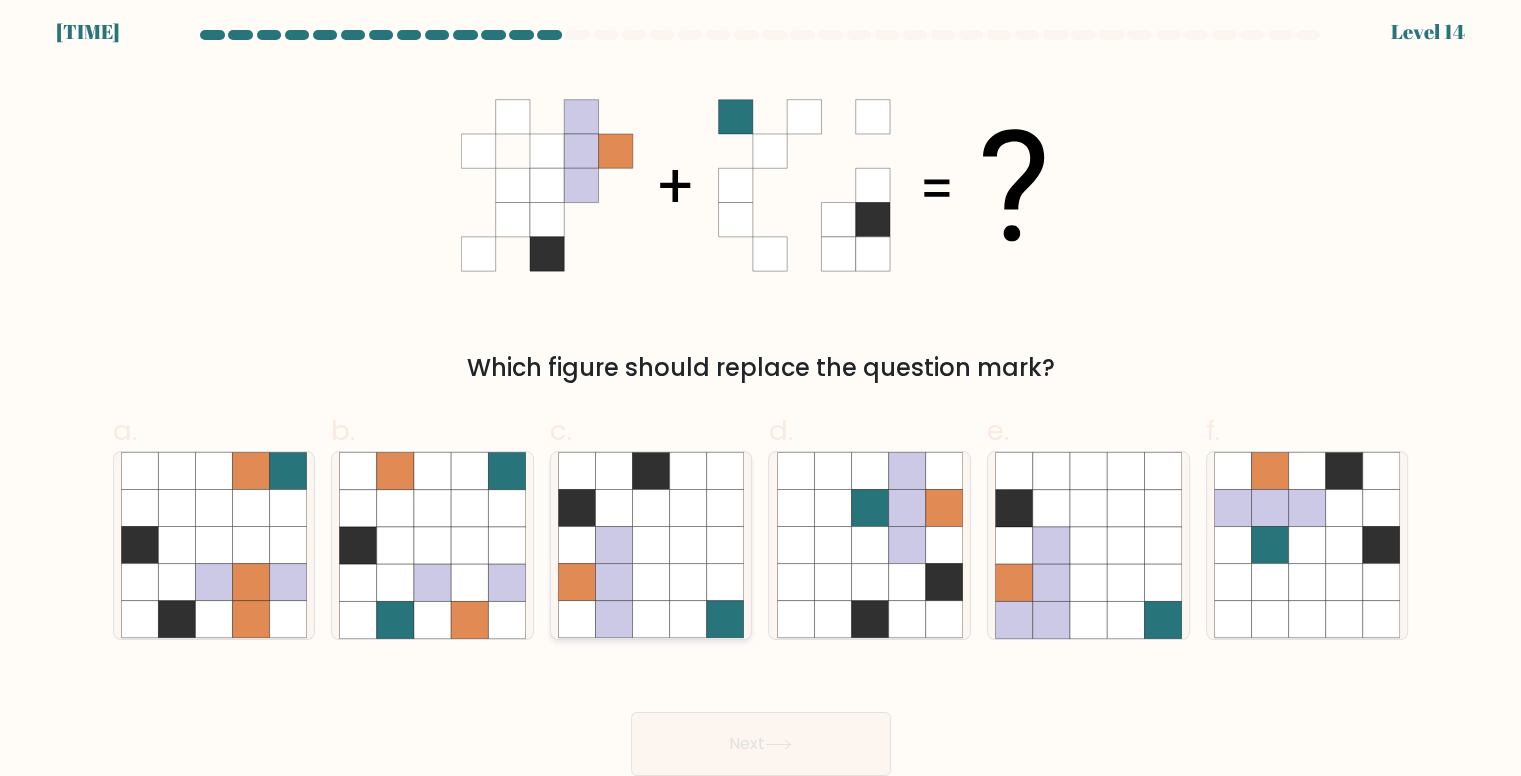 click at bounding box center (688, 545) 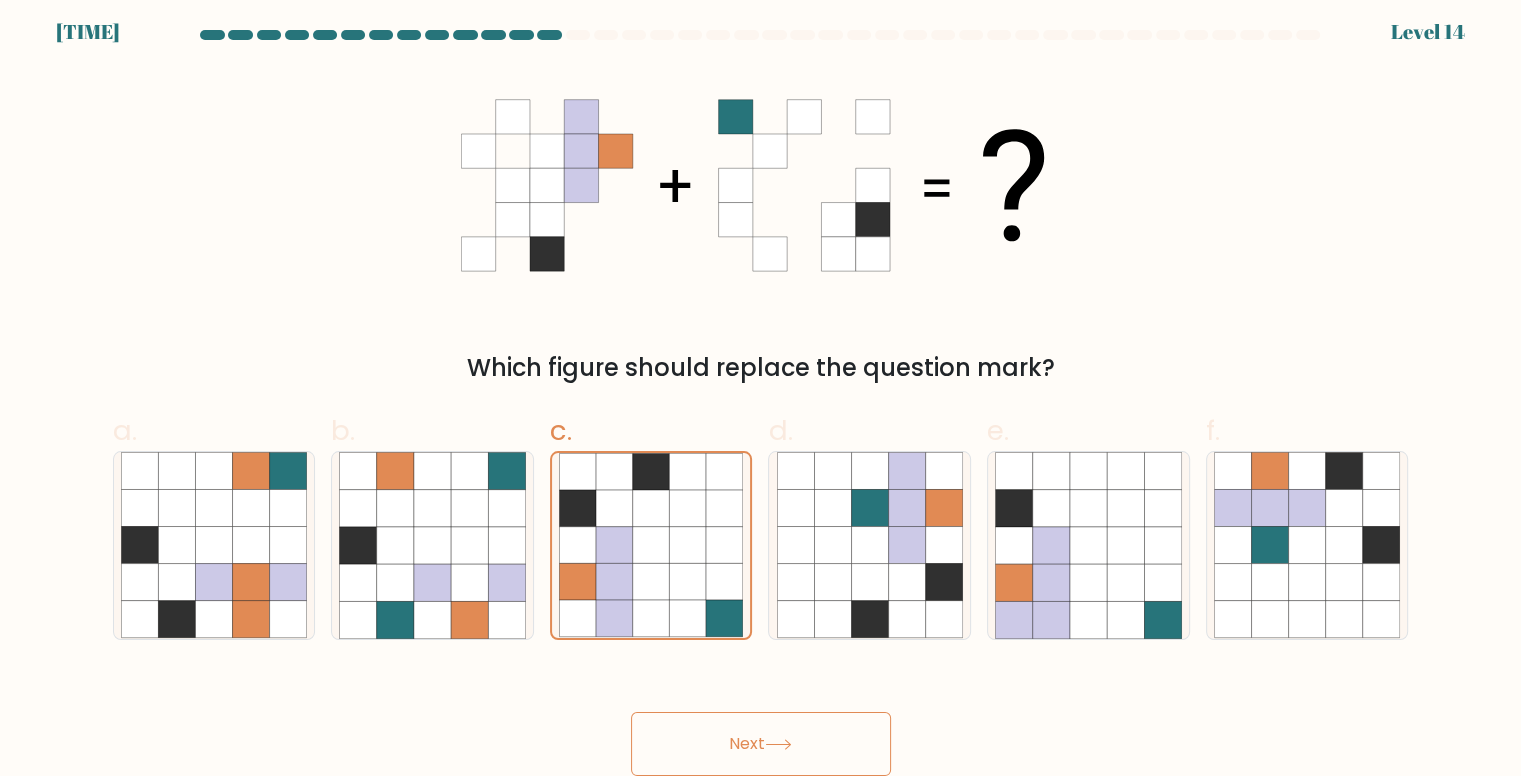 click at bounding box center [778, 744] 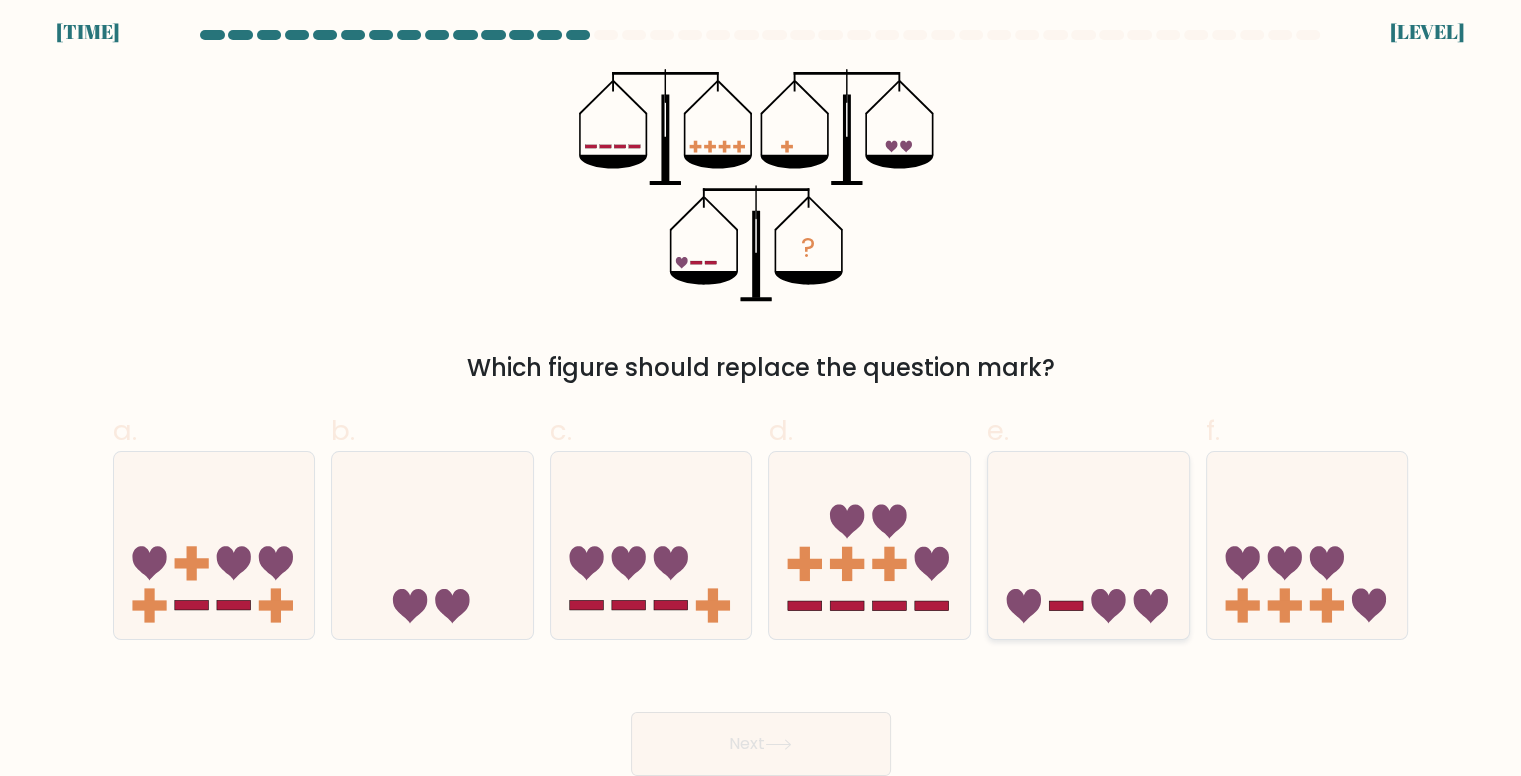 click at bounding box center [1108, 606] 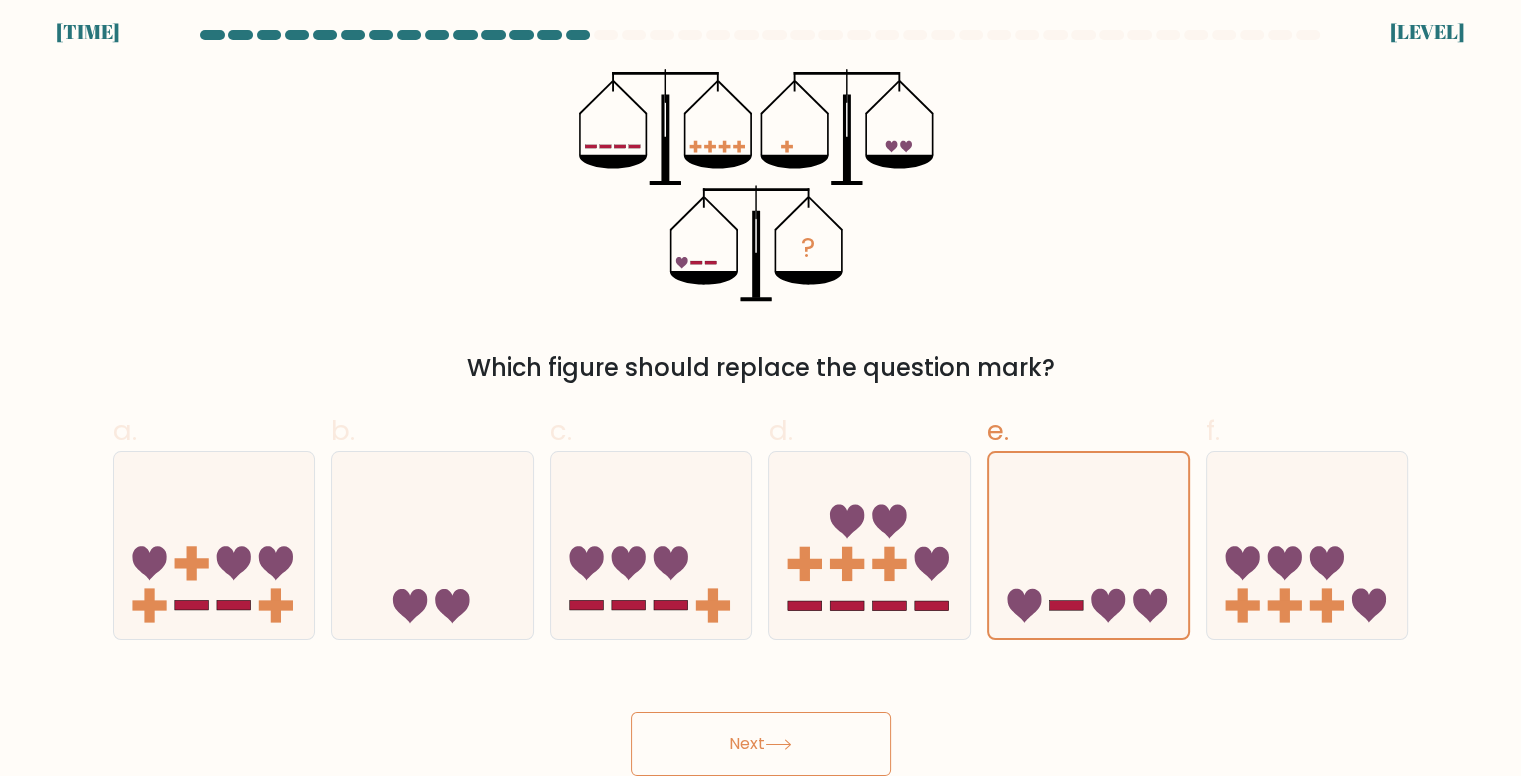 click on "Next" at bounding box center (761, 720) 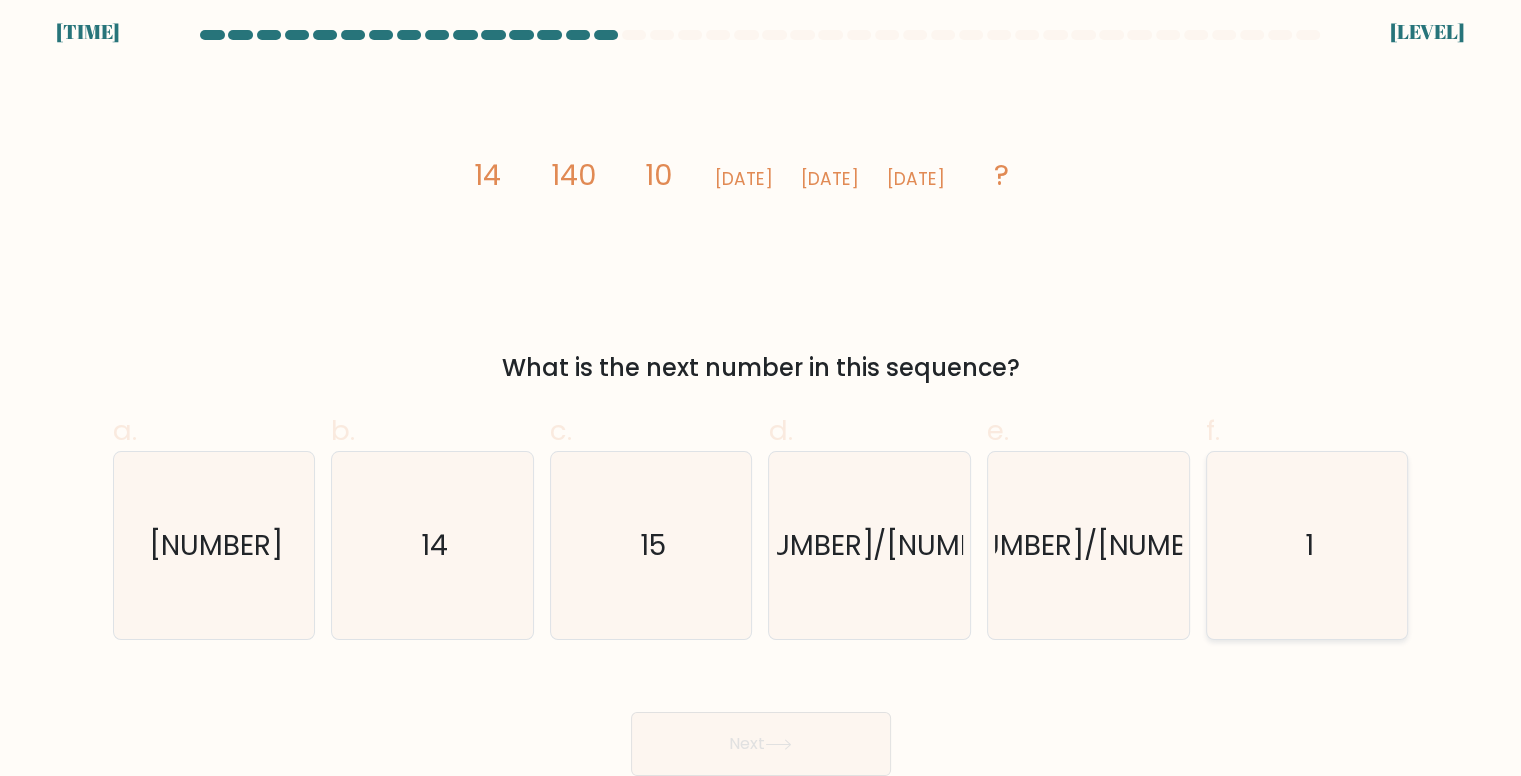 click on "1" at bounding box center (1307, 545) 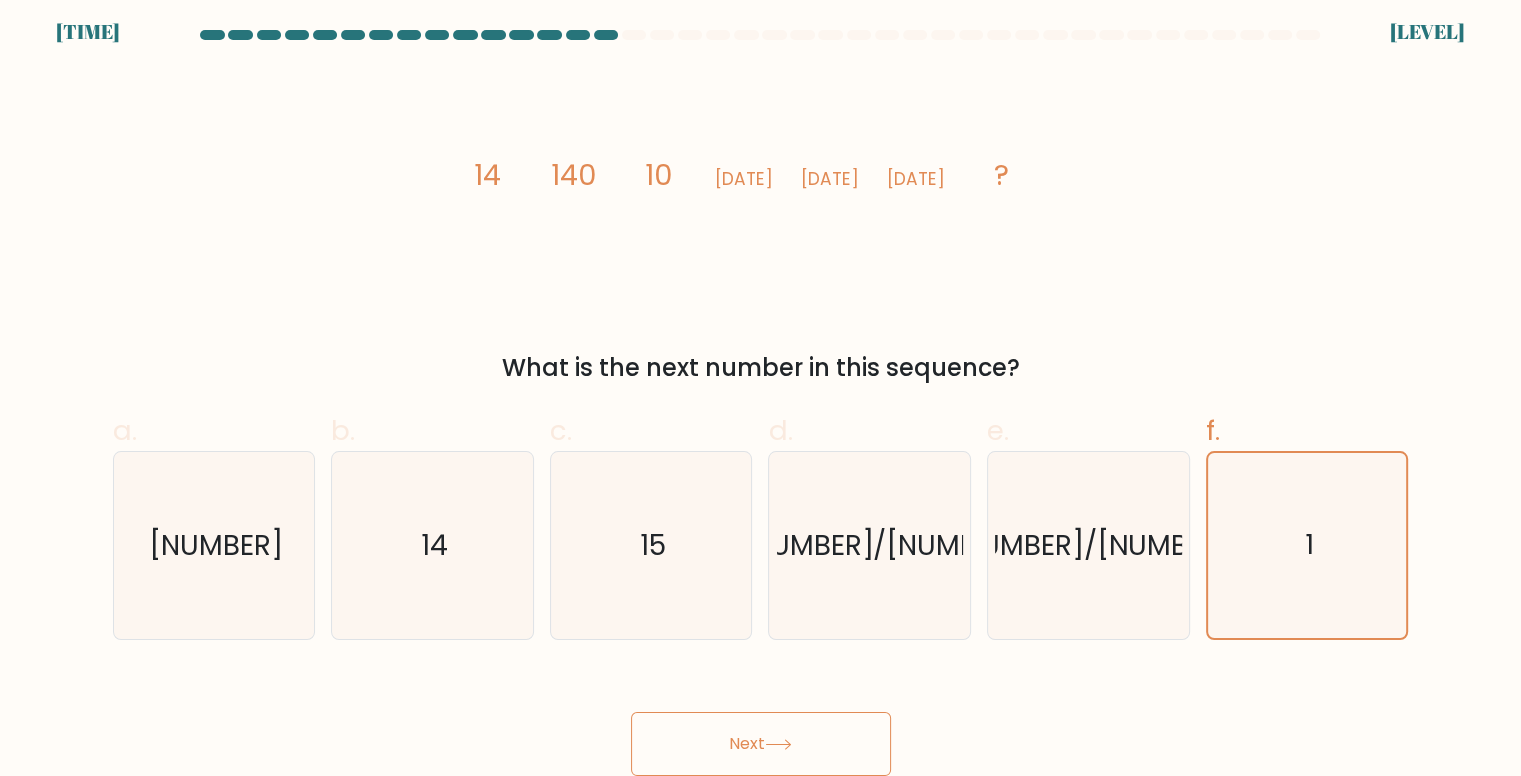 click on "Next" at bounding box center (761, 744) 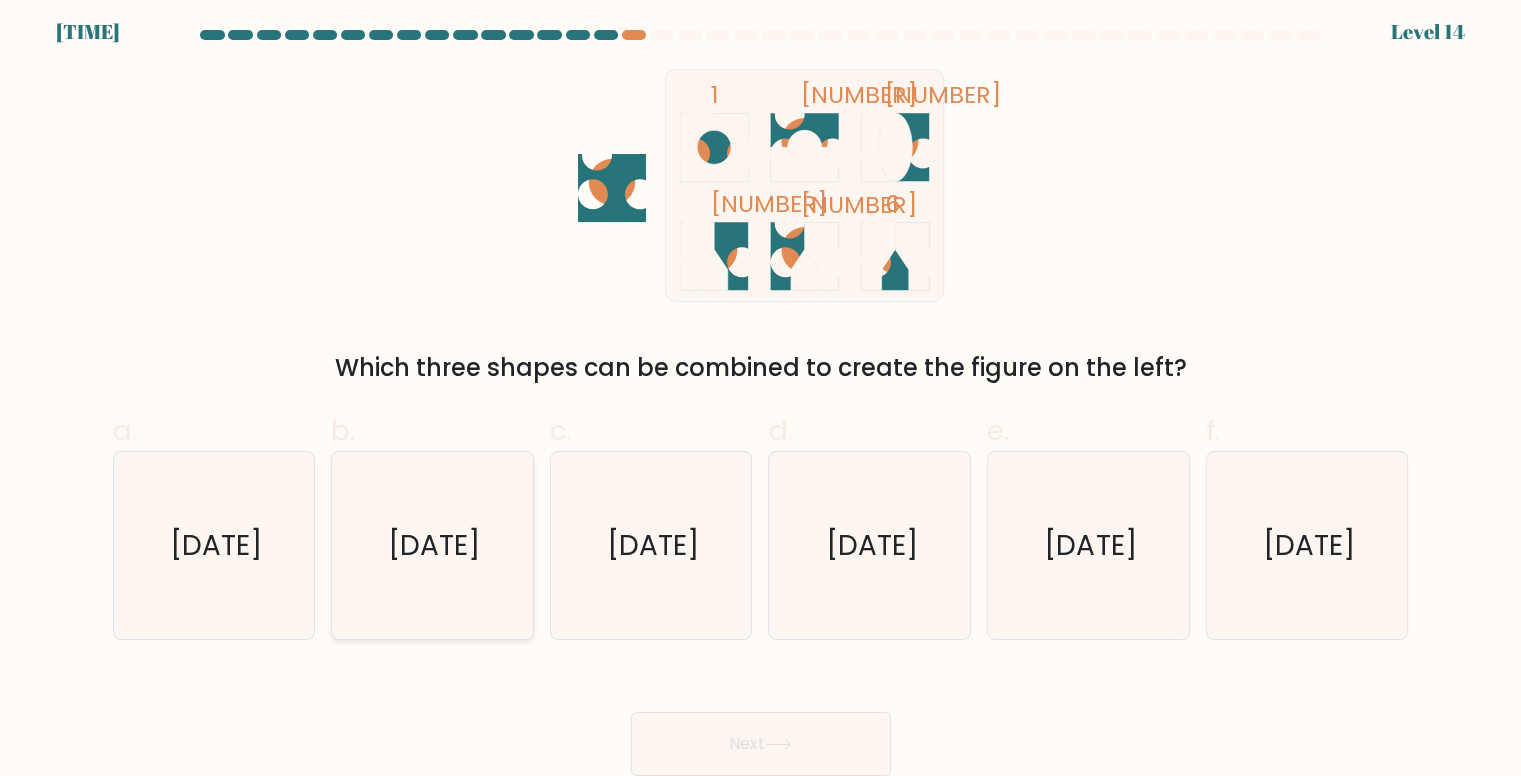 click on "[DATE]" at bounding box center [432, 545] 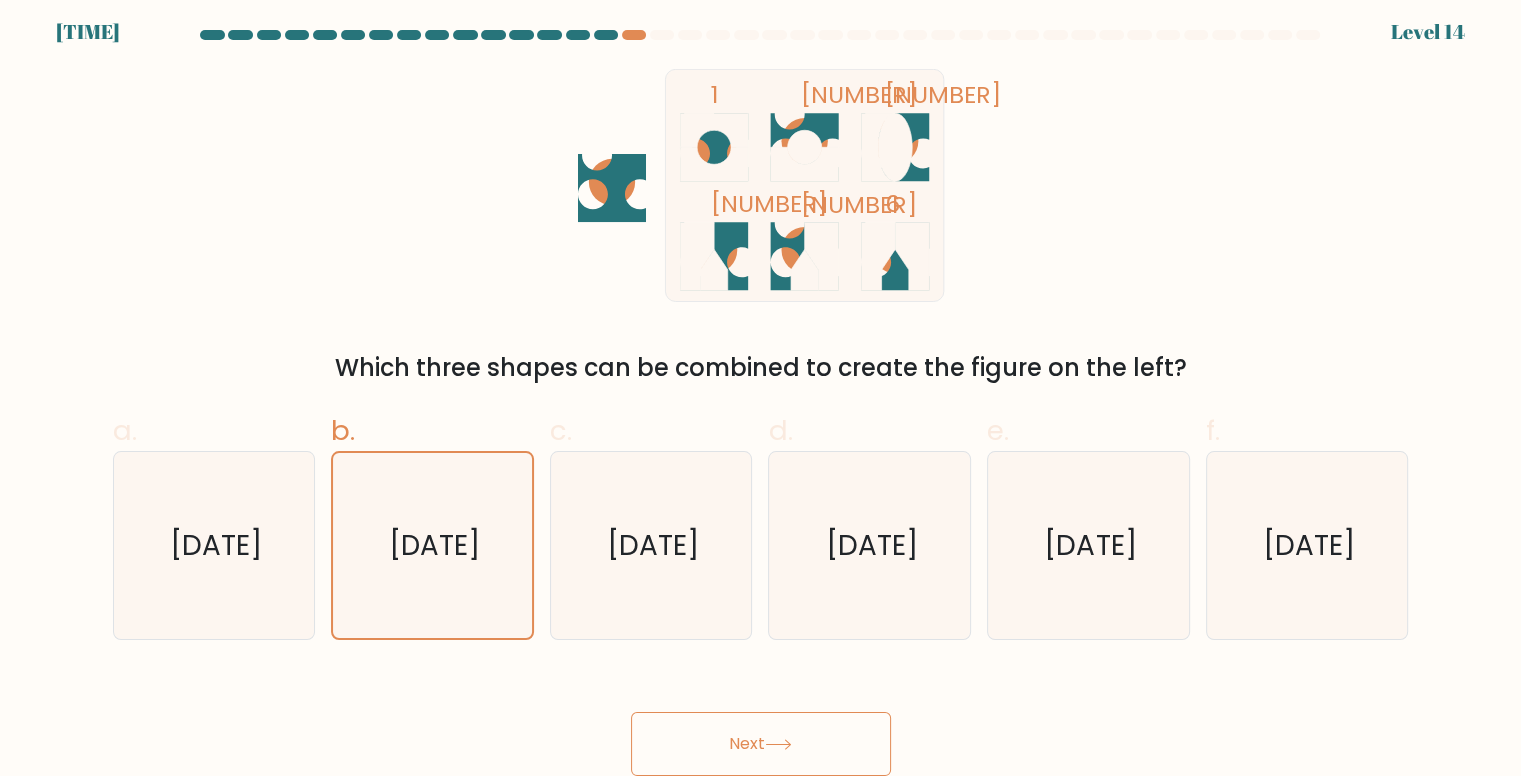 click on "Next" at bounding box center (761, 744) 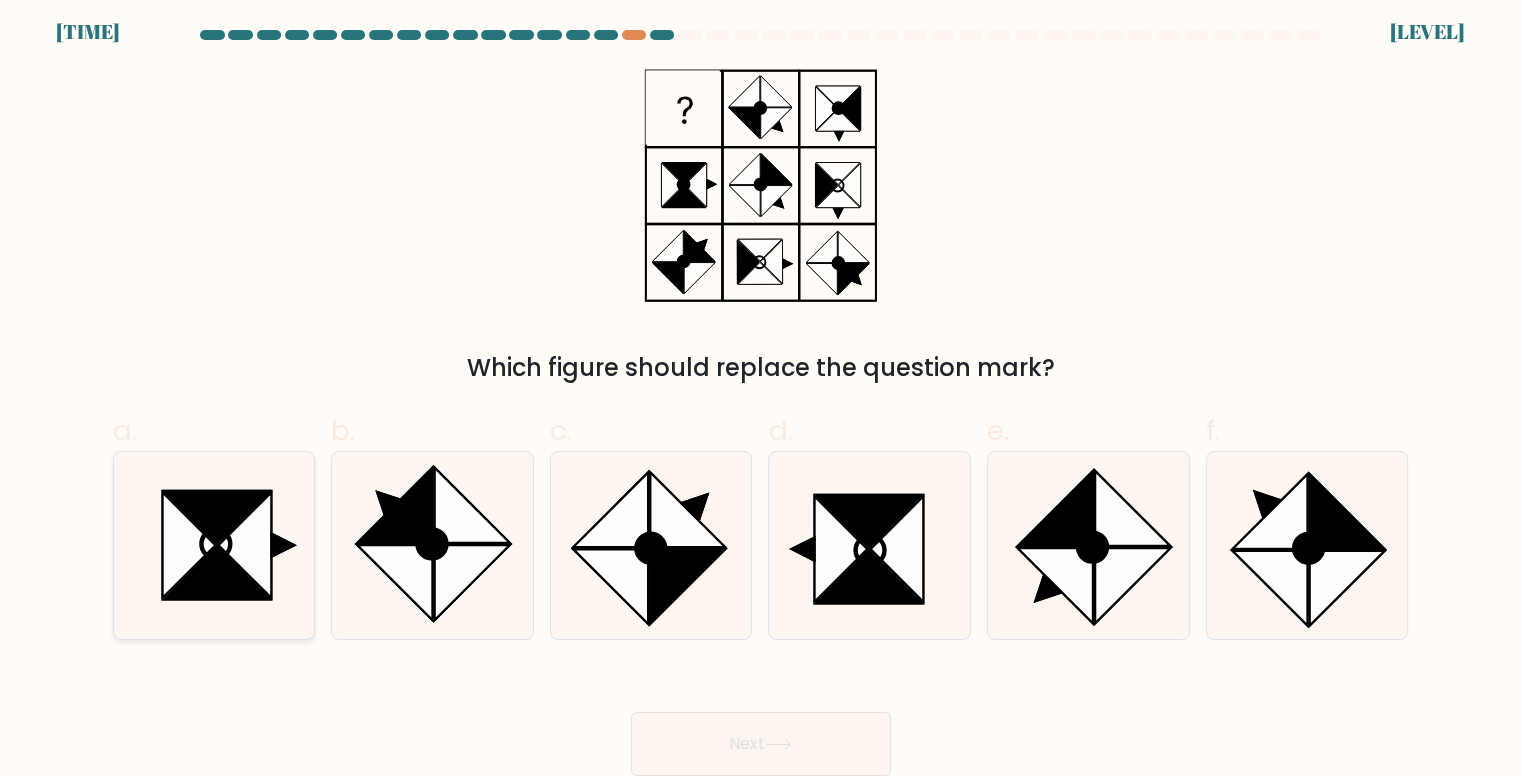 click at bounding box center (244, 546) 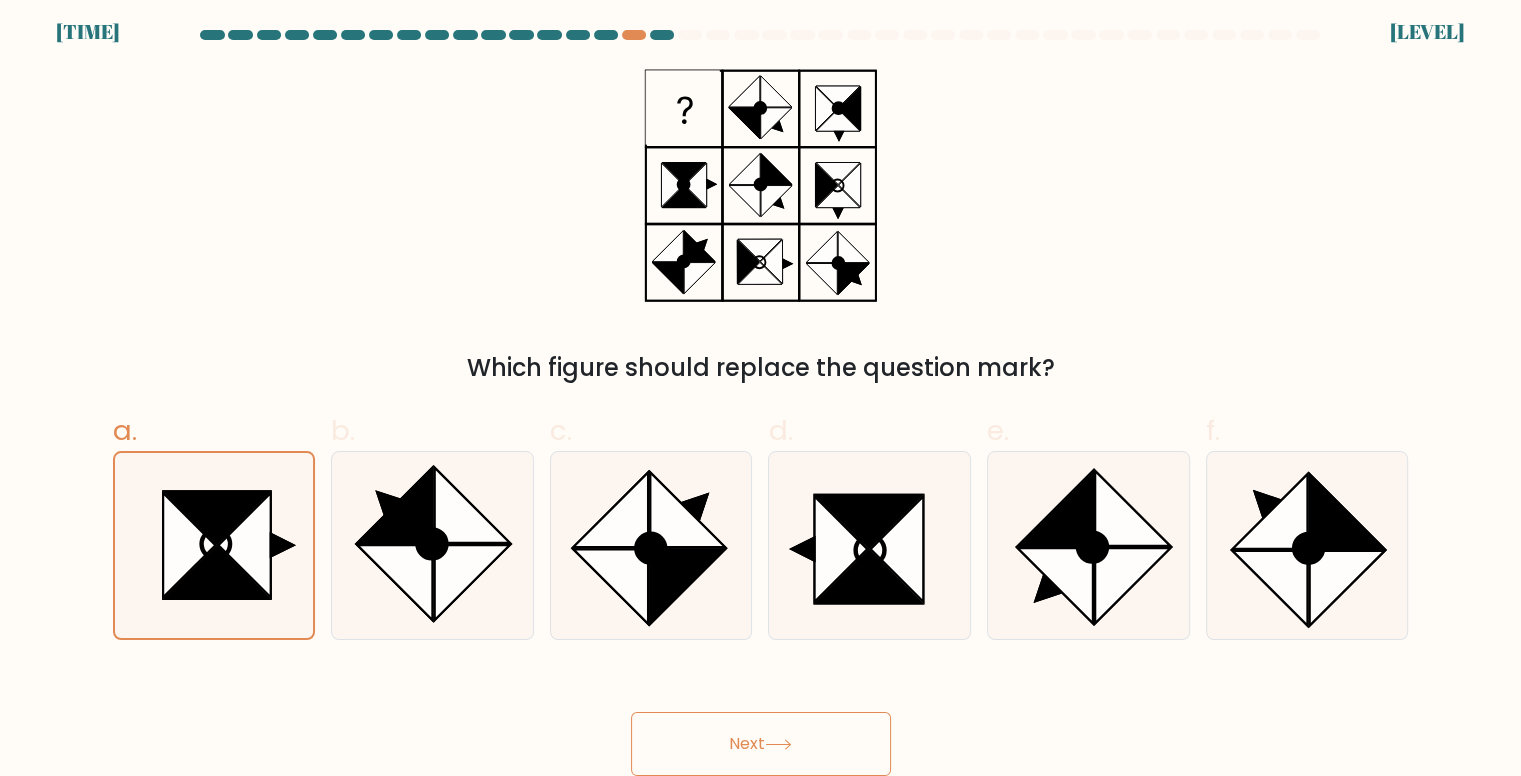 click on "Next" at bounding box center [761, 744] 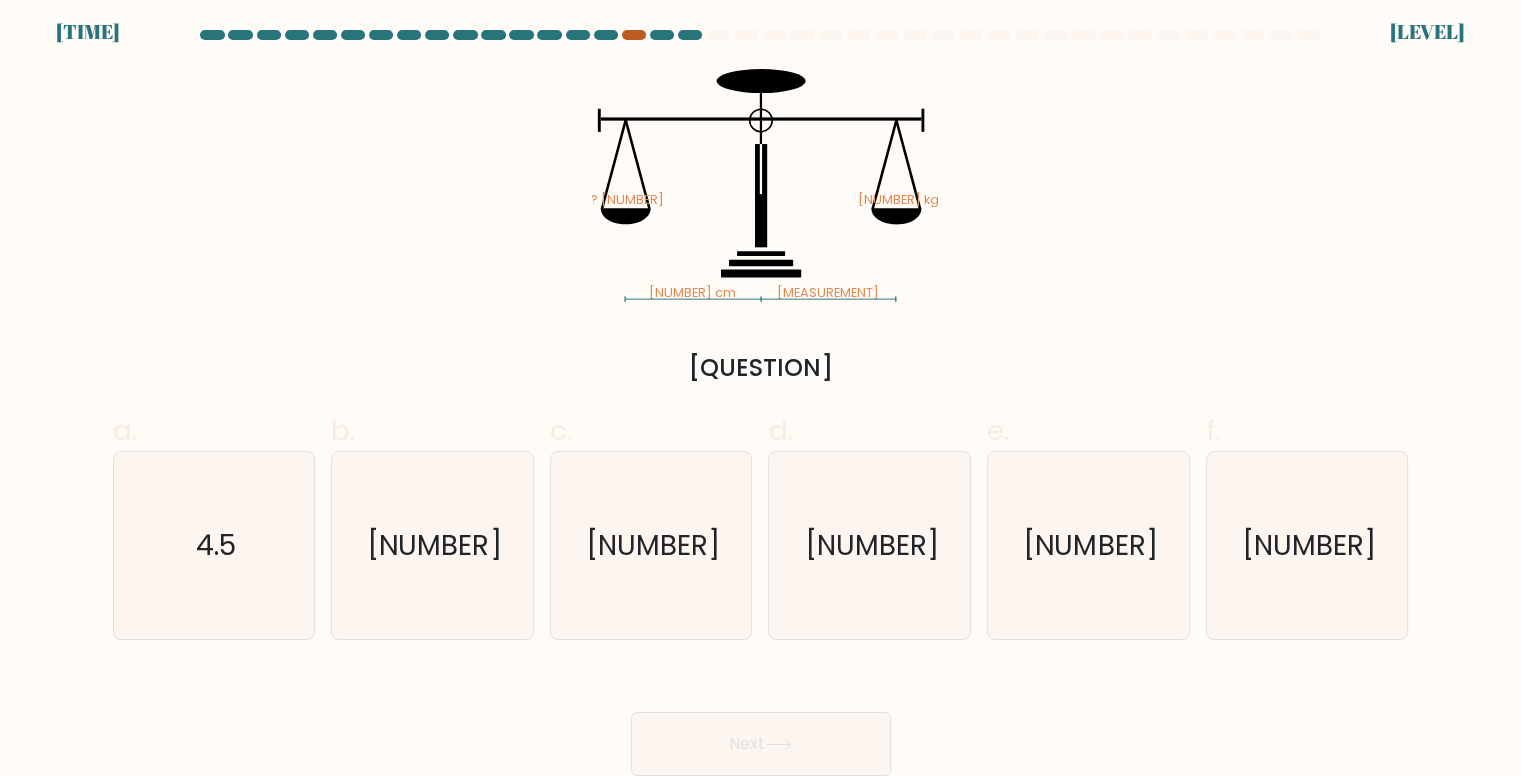 click at bounding box center (634, 35) 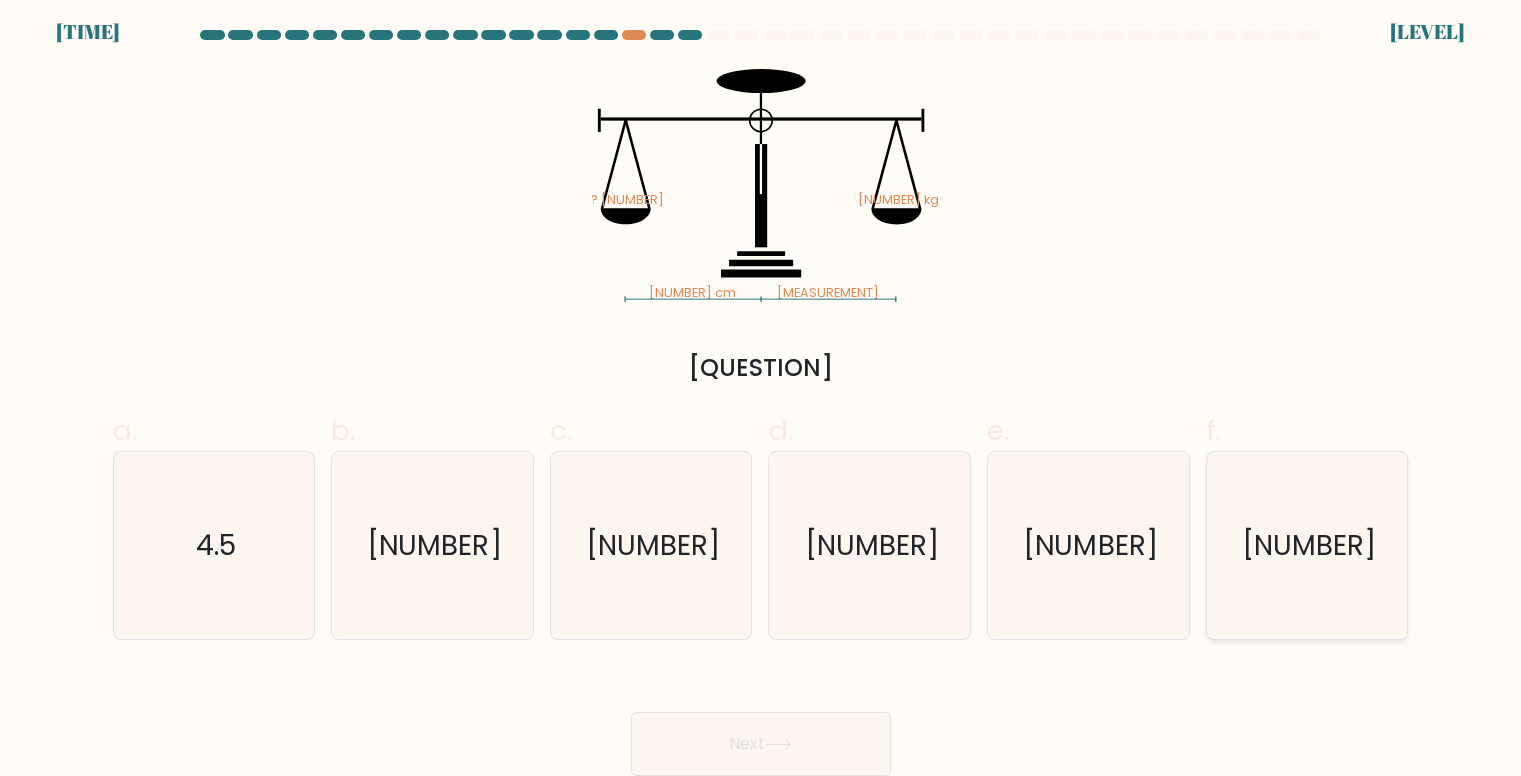 click on "[NUMBER]" at bounding box center (1307, 545) 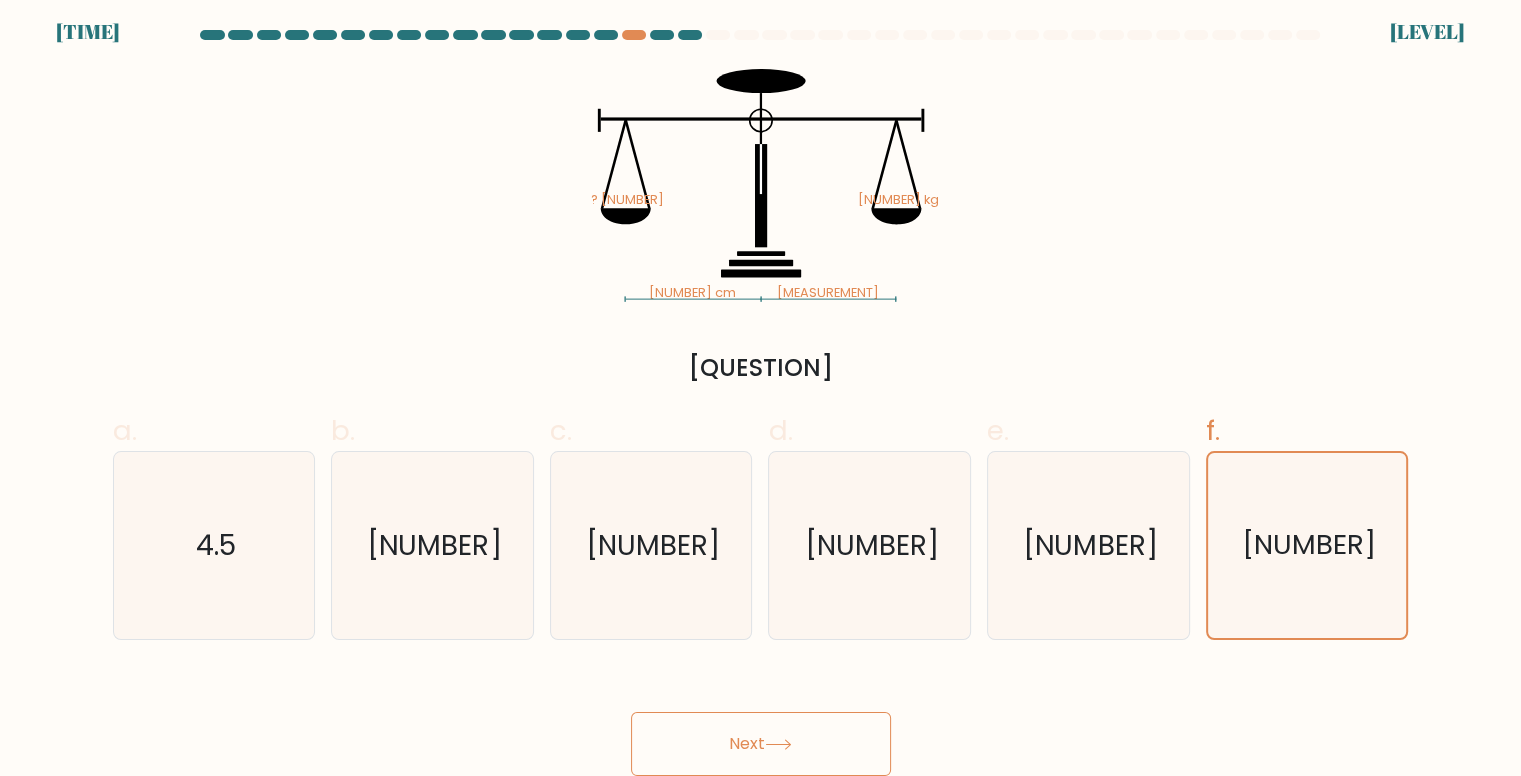 click at bounding box center (778, 744) 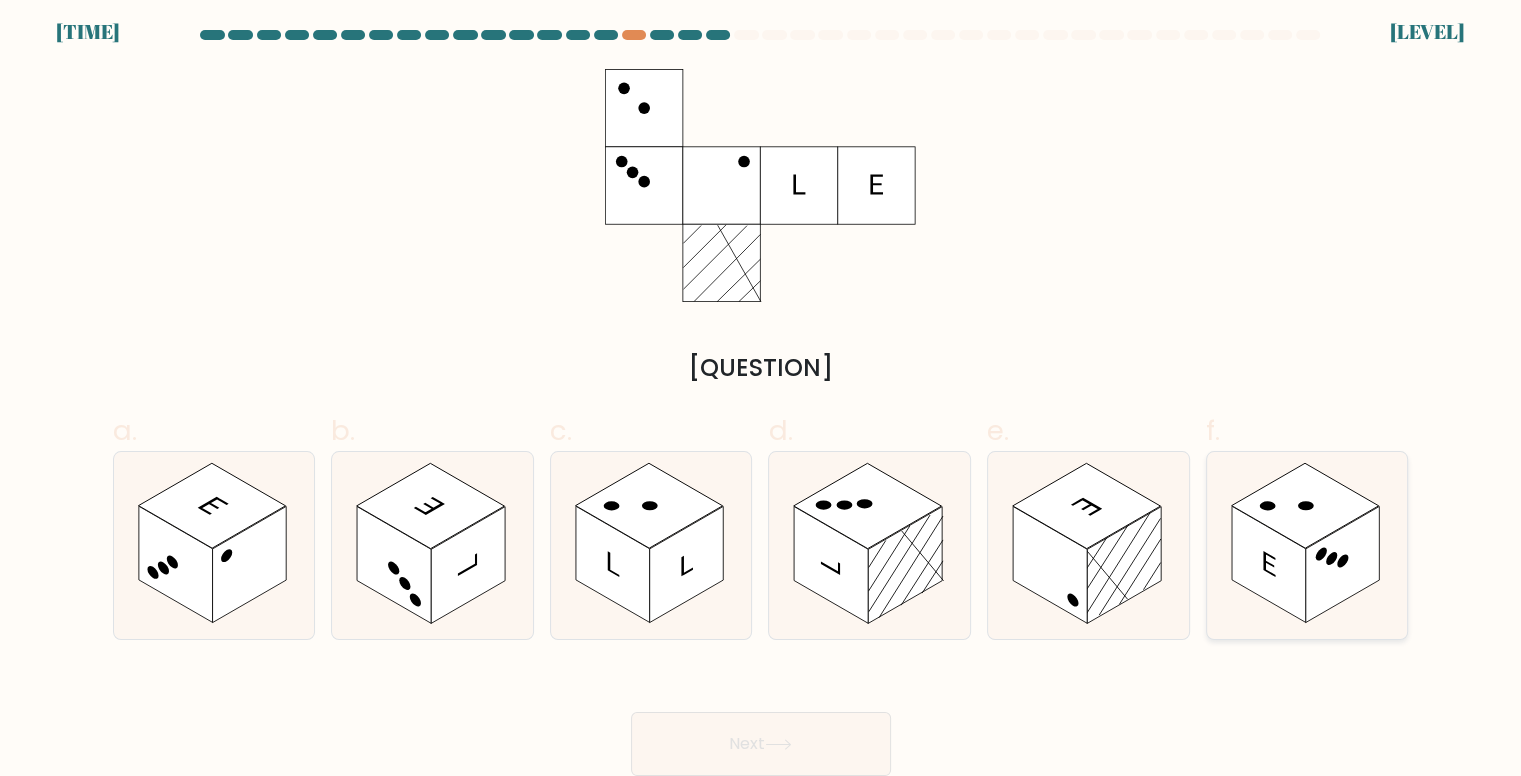 click at bounding box center [1269, 564] 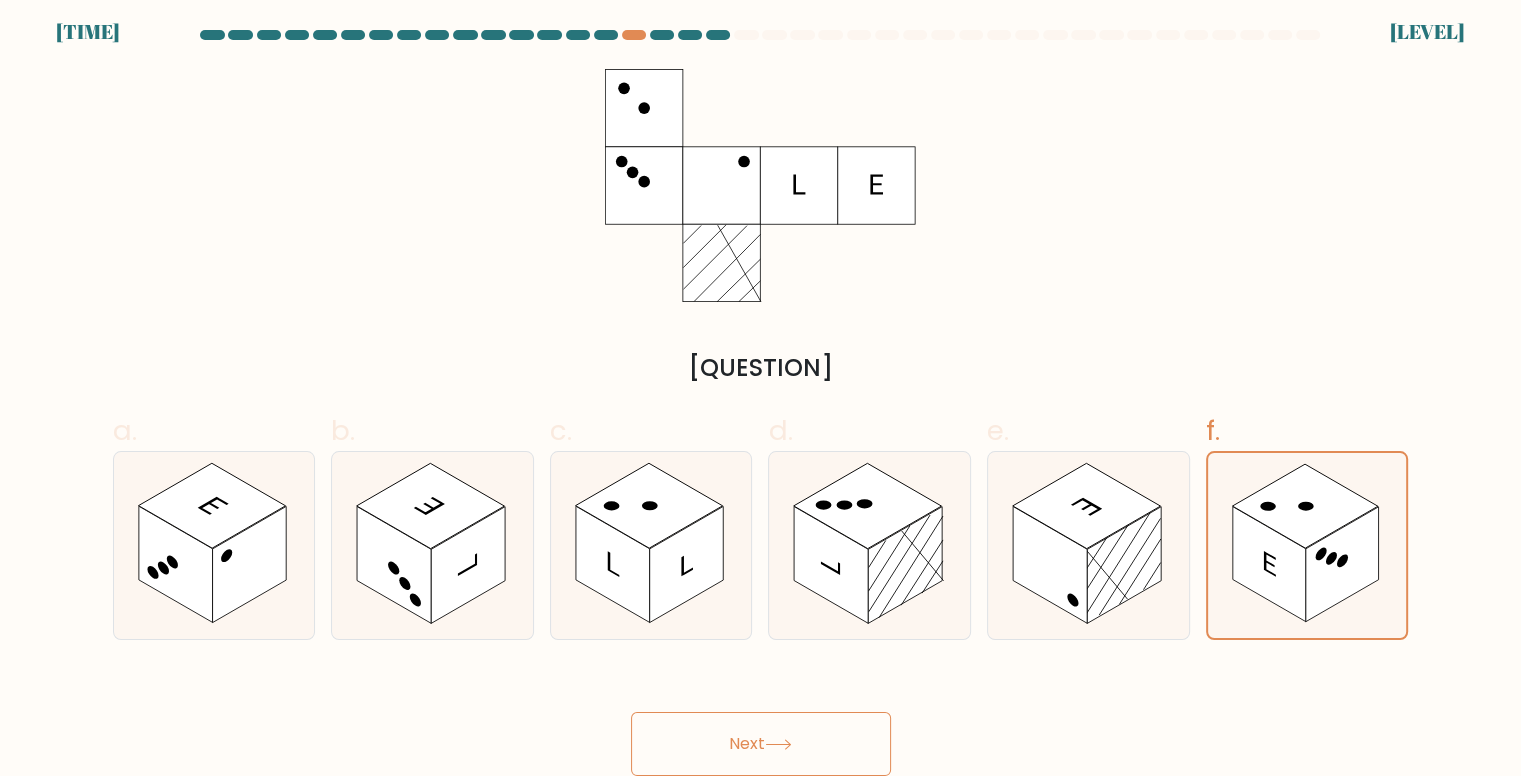 click on "Next" at bounding box center (761, 744) 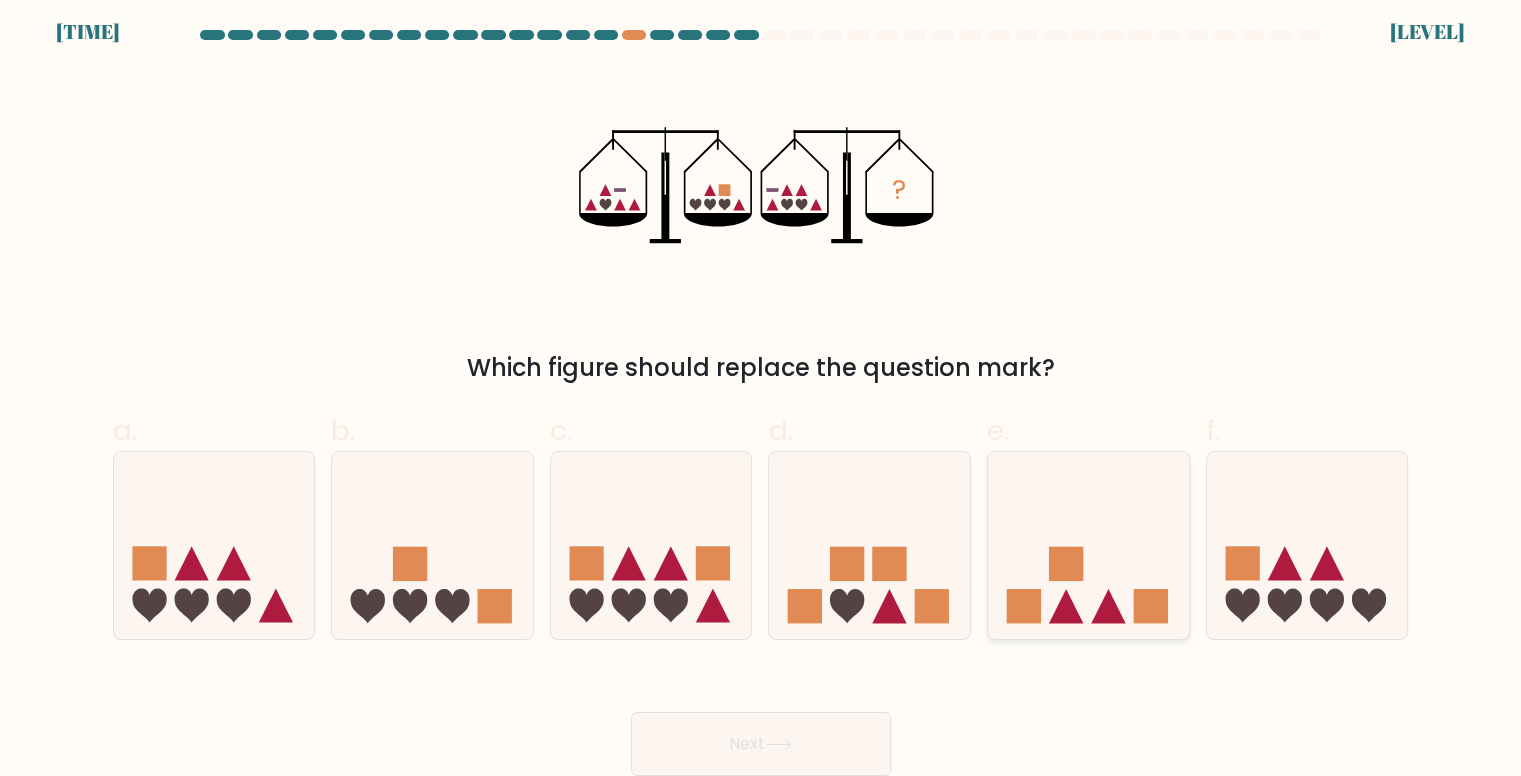 click at bounding box center (1088, 545) 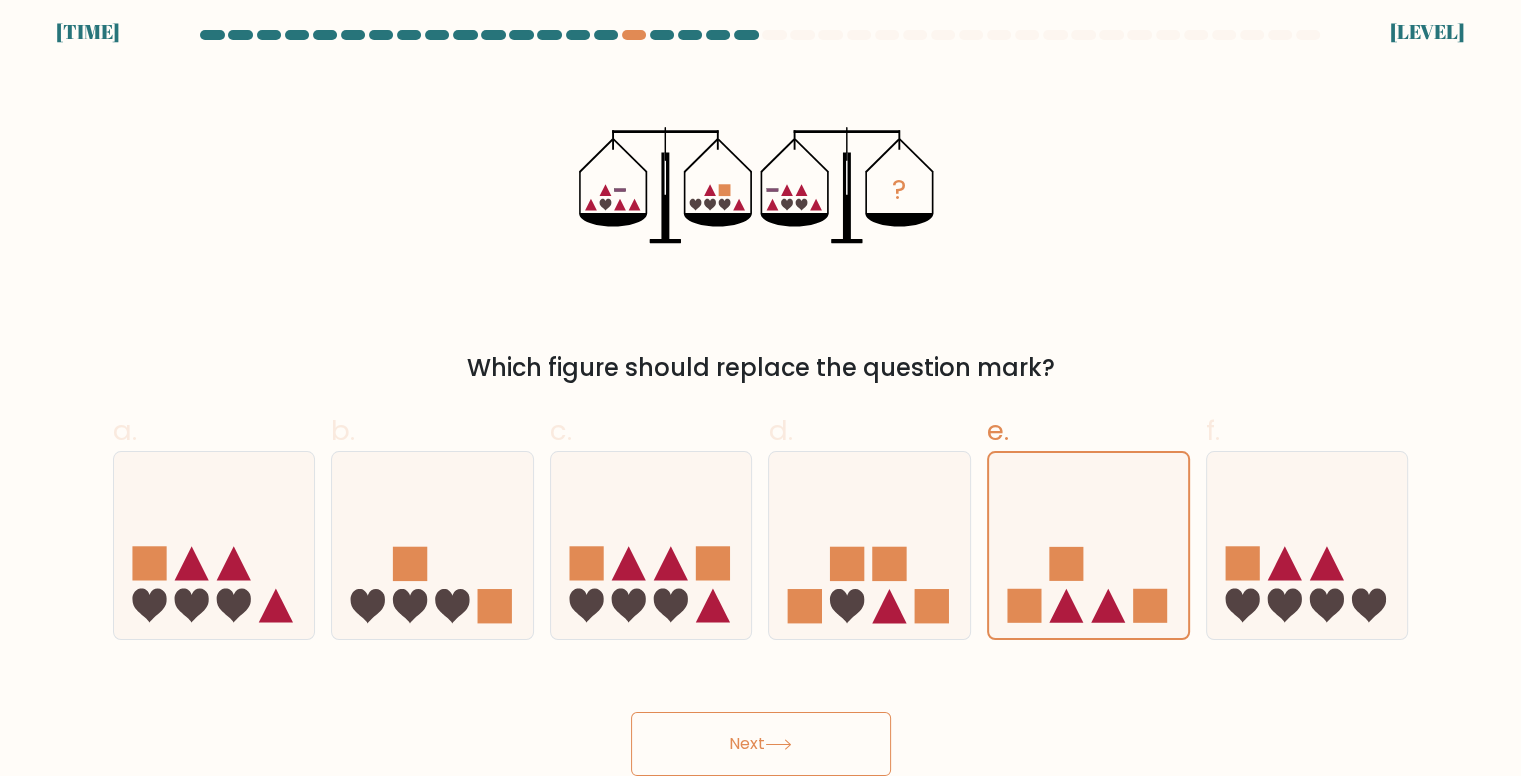 click on "Next" at bounding box center (761, 744) 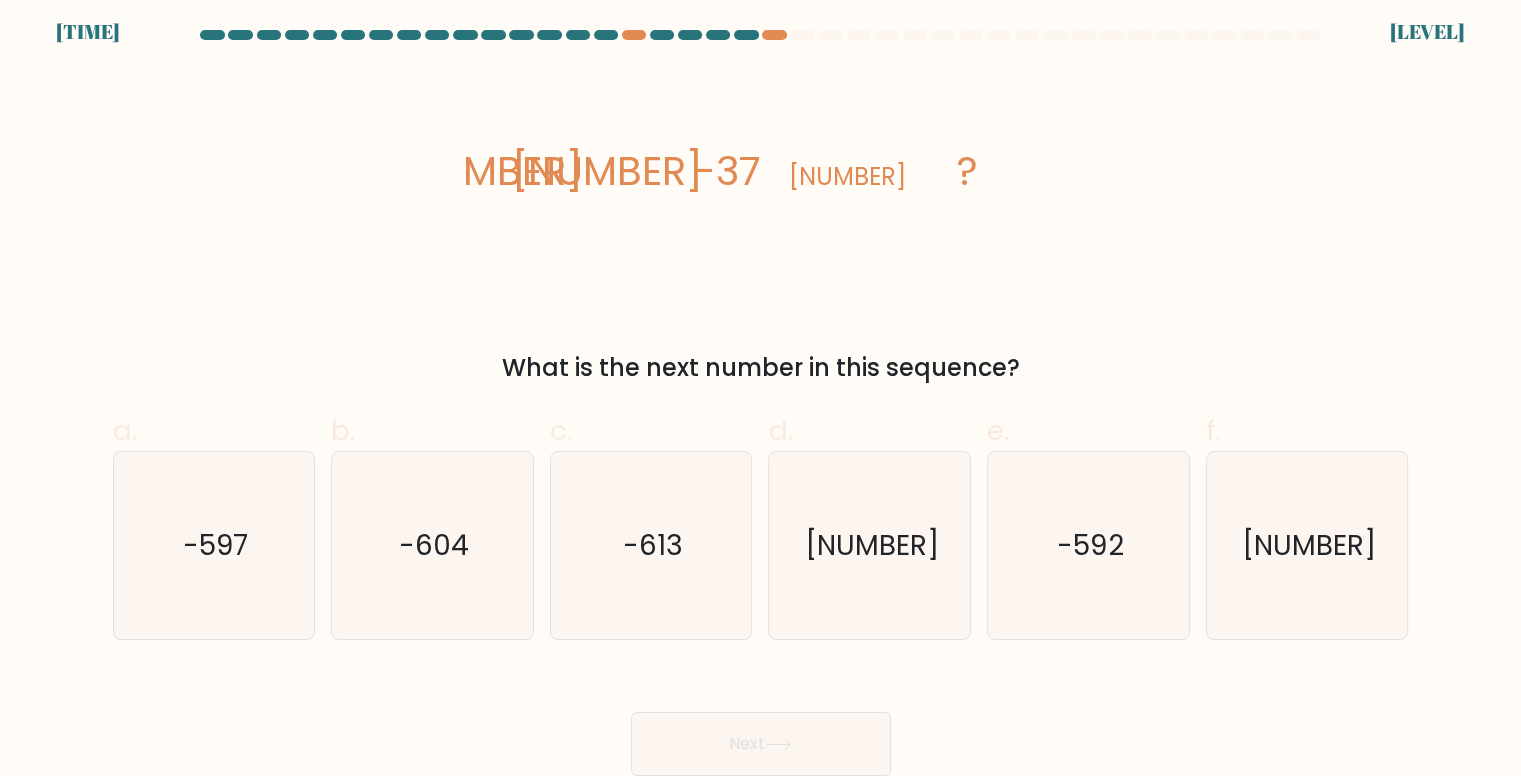 click on "[NUMBER]" at bounding box center [761, 185] 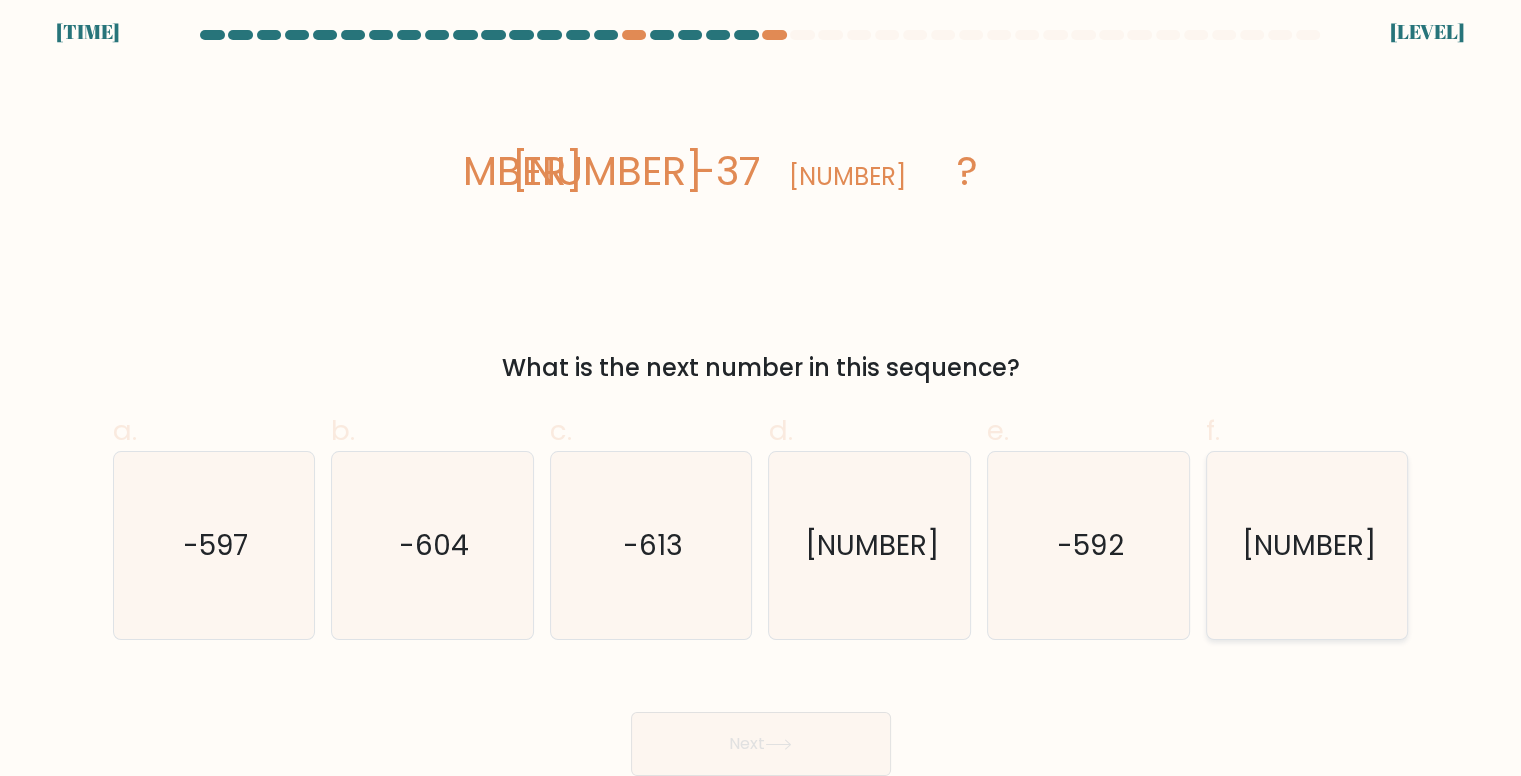 click on "[NUMBER]" at bounding box center [1309, 545] 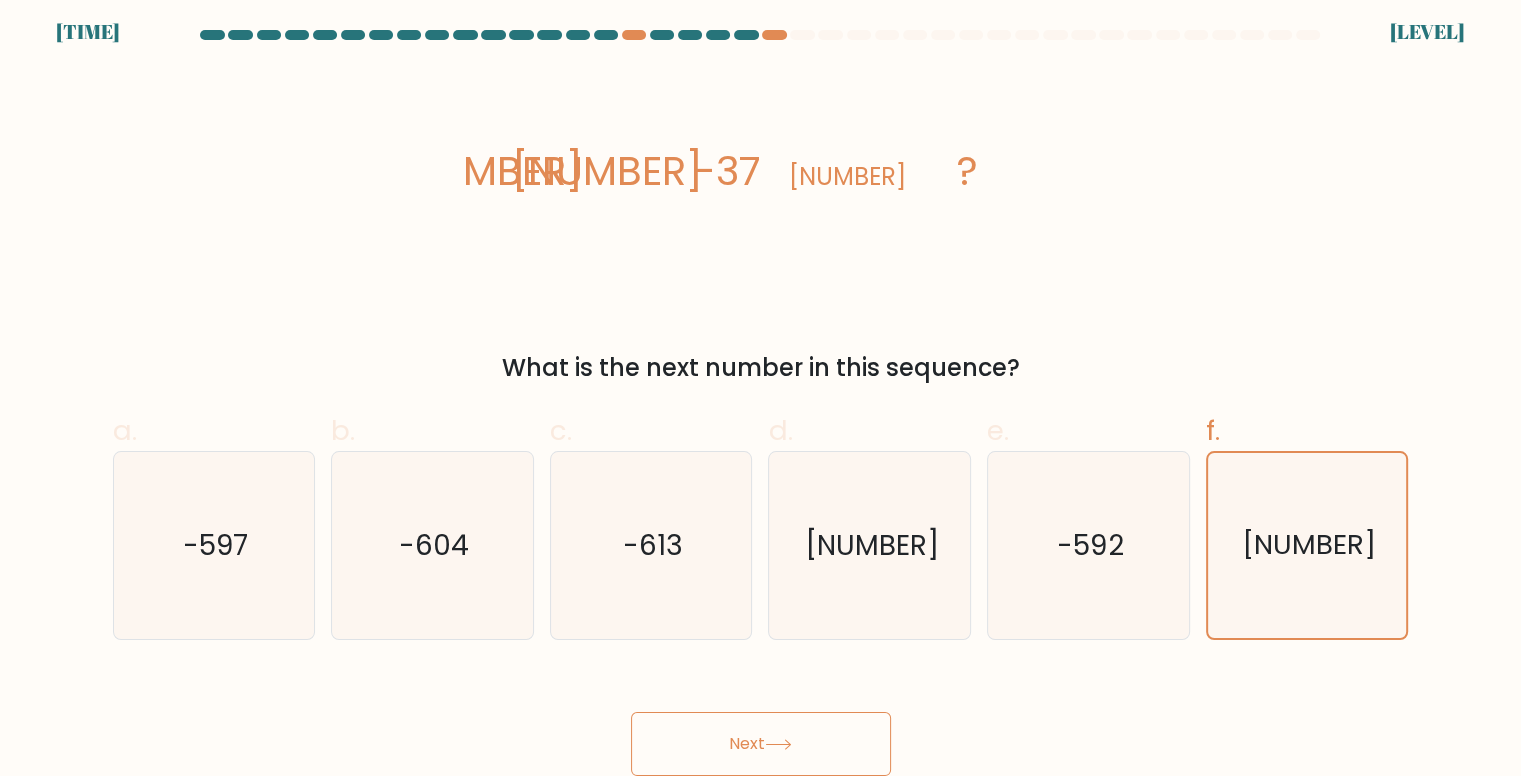 click on "Next" at bounding box center (761, 744) 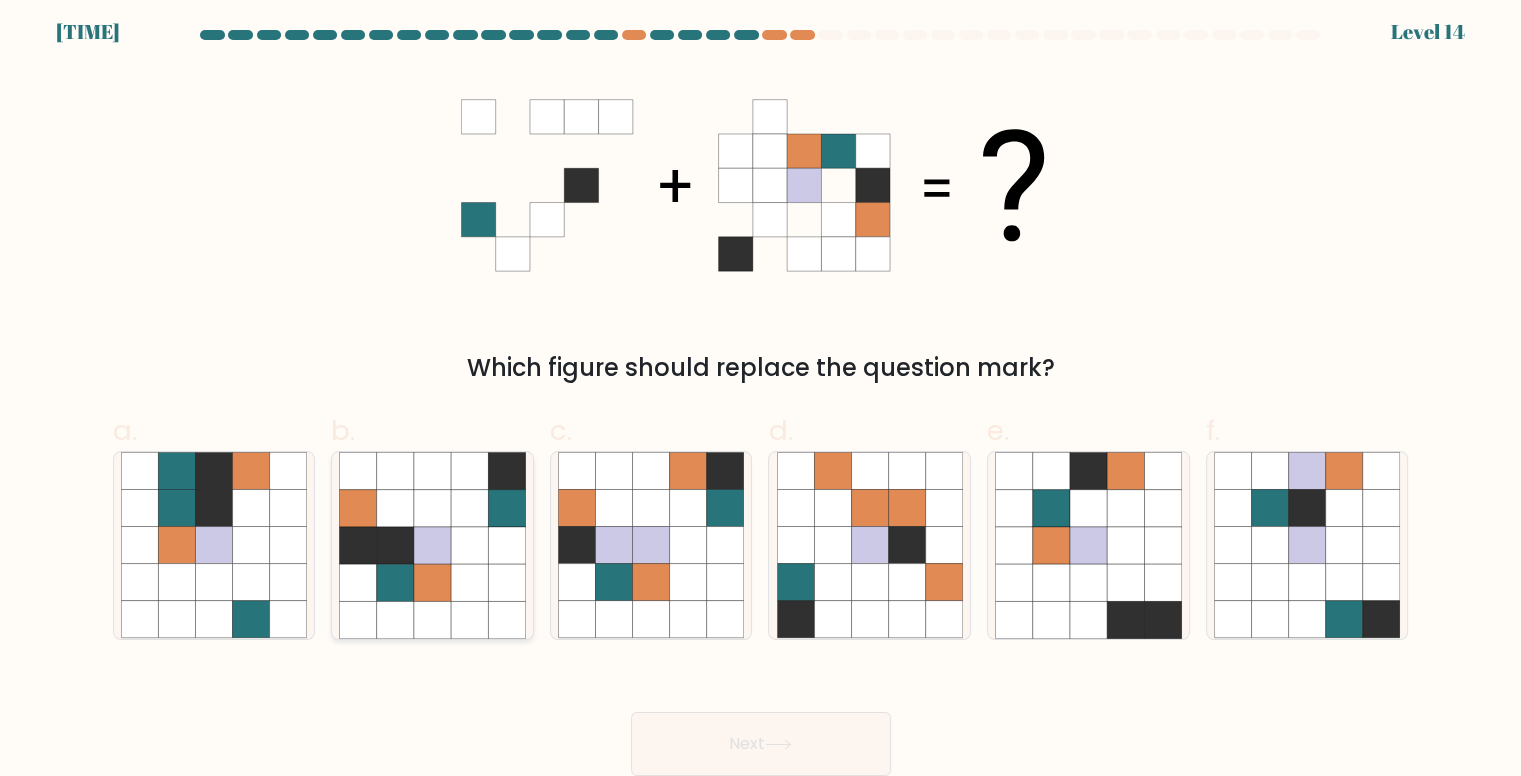 click at bounding box center (469, 545) 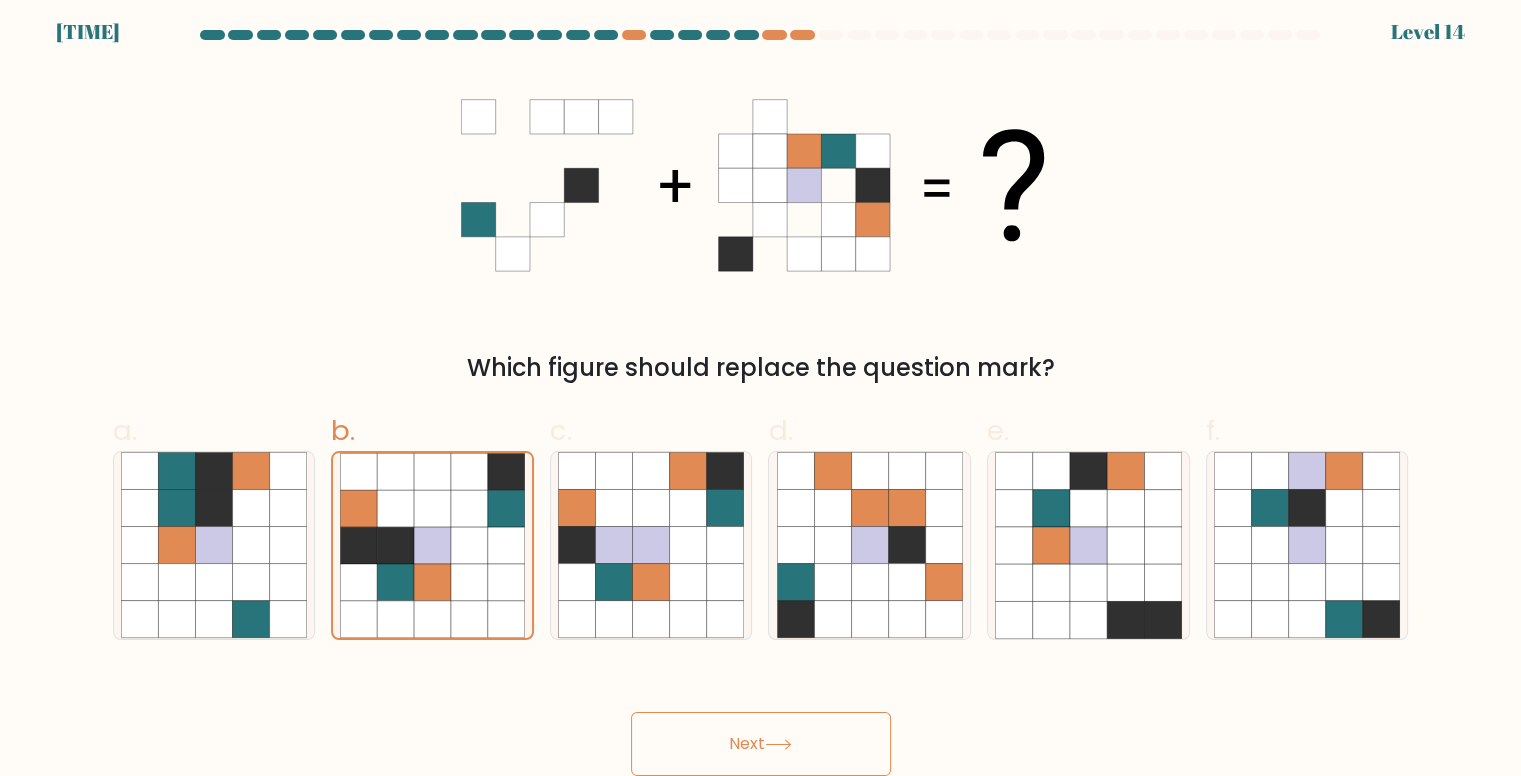 click on "Next" at bounding box center [761, 744] 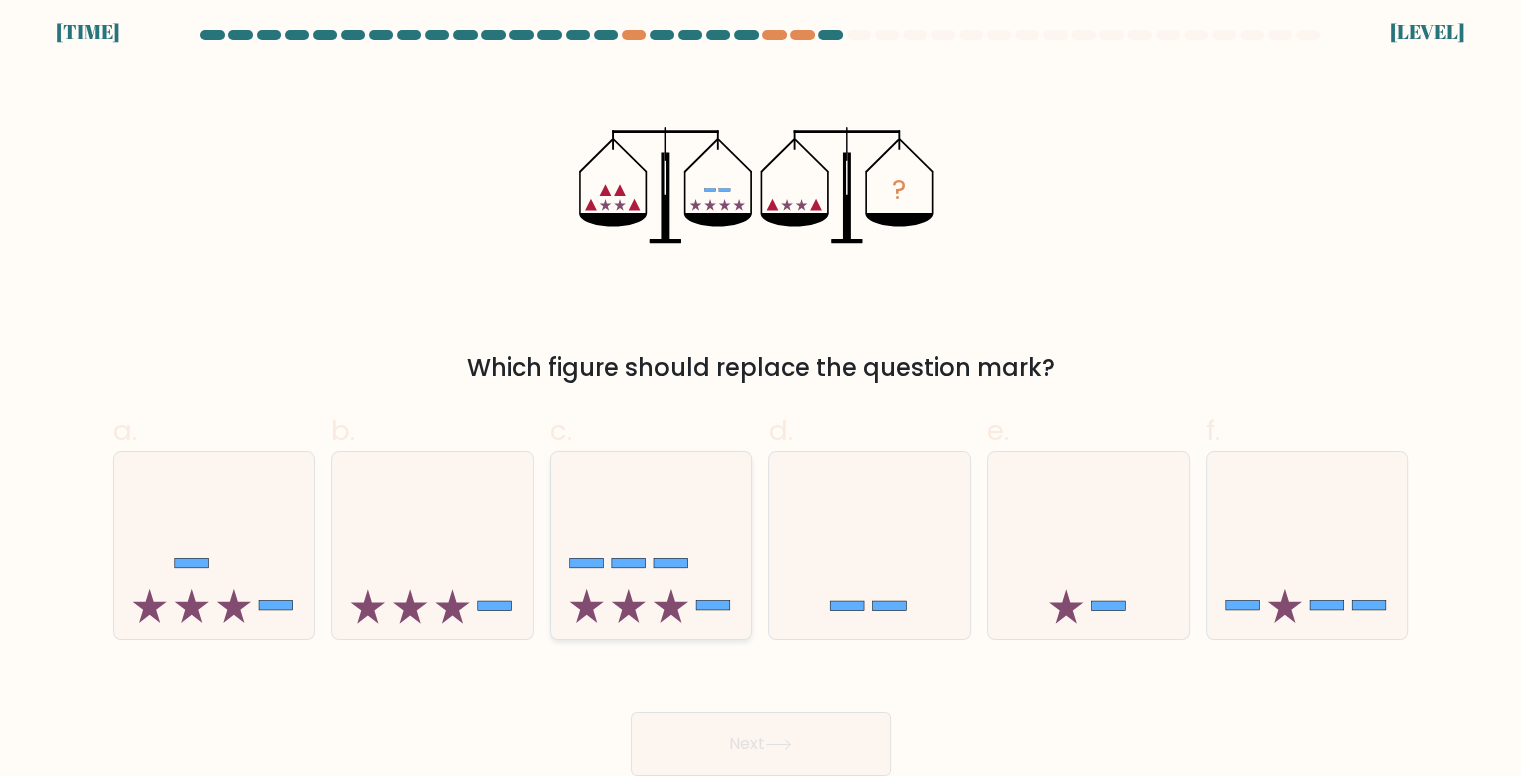 click at bounding box center [651, 545] 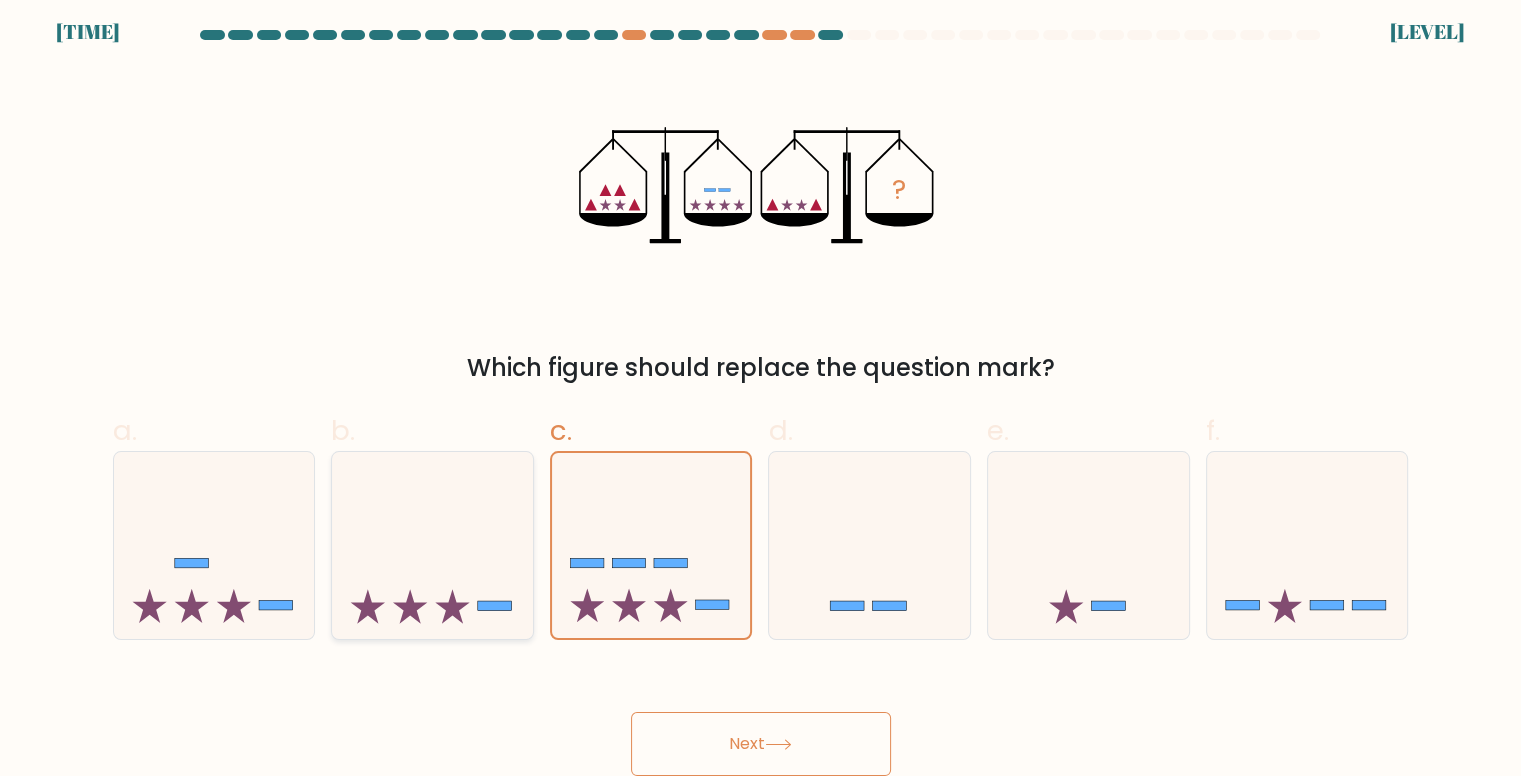 click at bounding box center (432, 545) 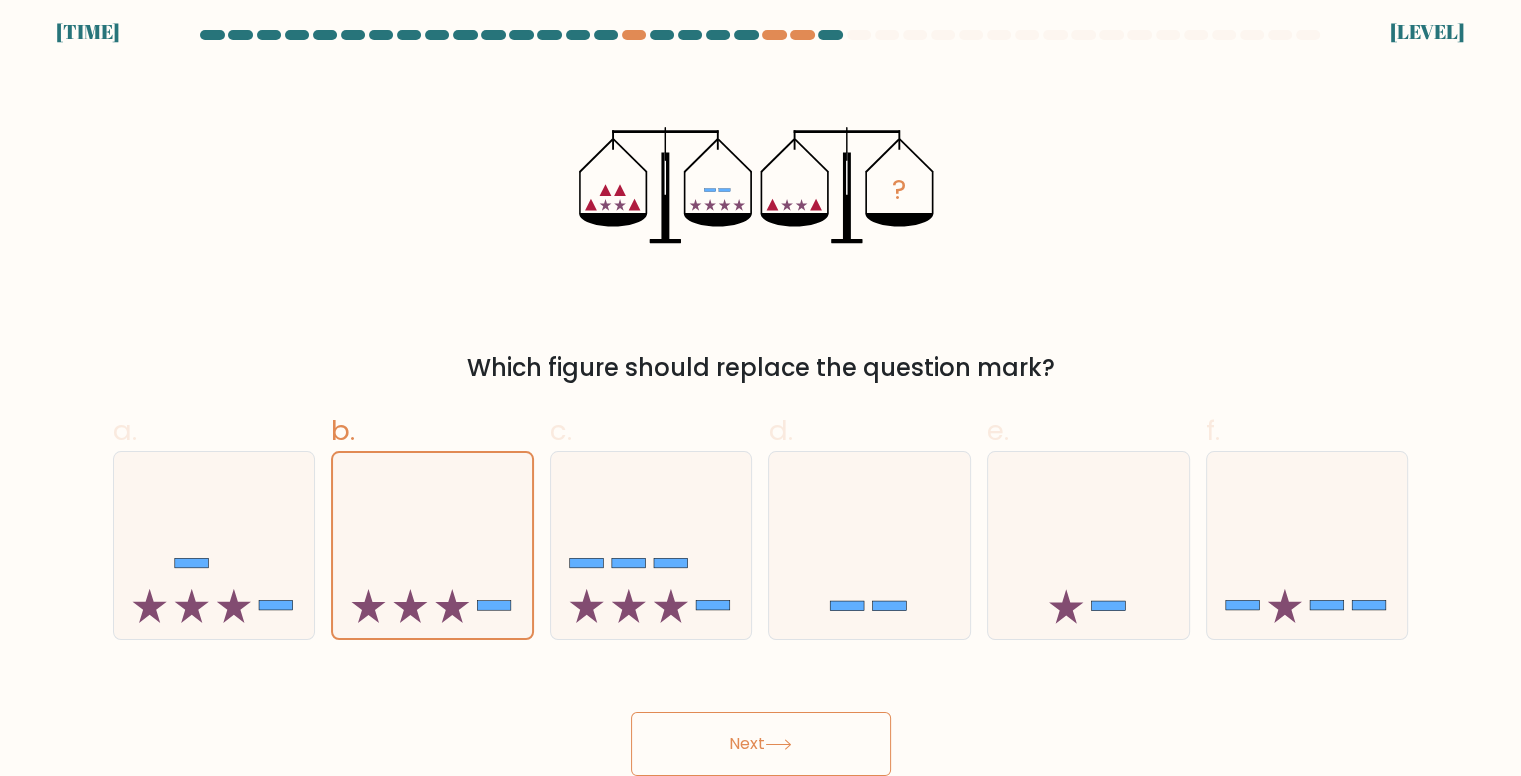 click at bounding box center [778, 744] 